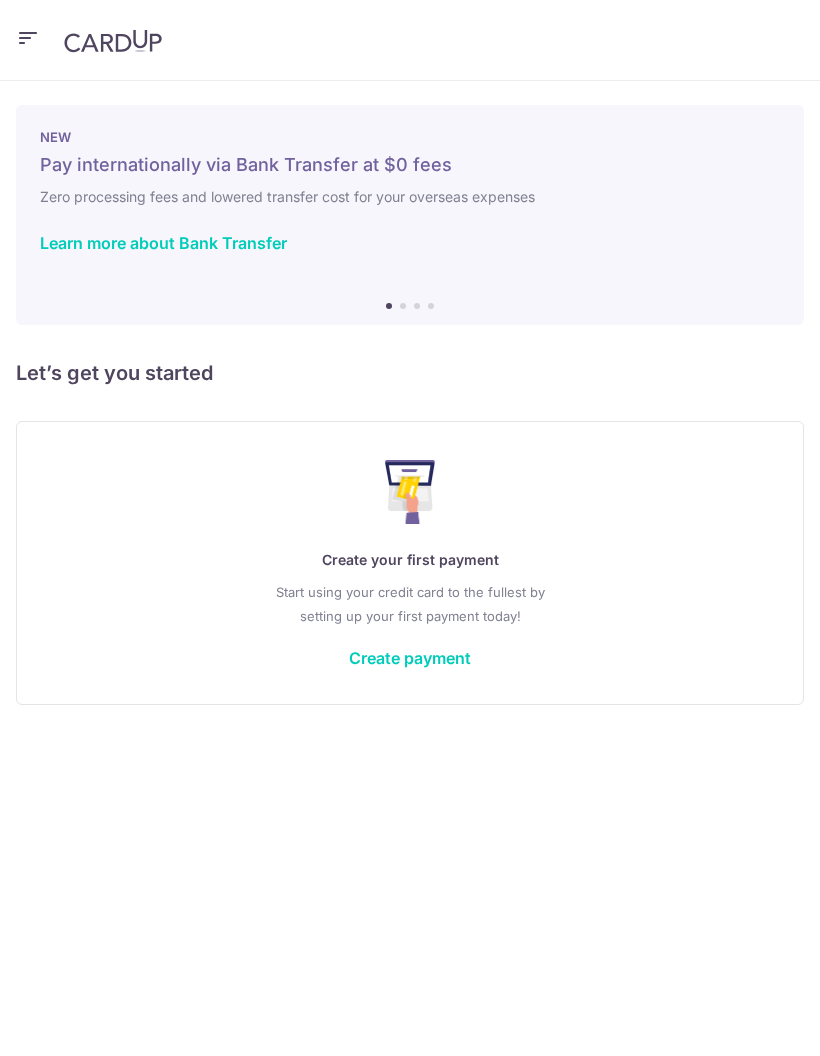 scroll, scrollTop: 0, scrollLeft: 0, axis: both 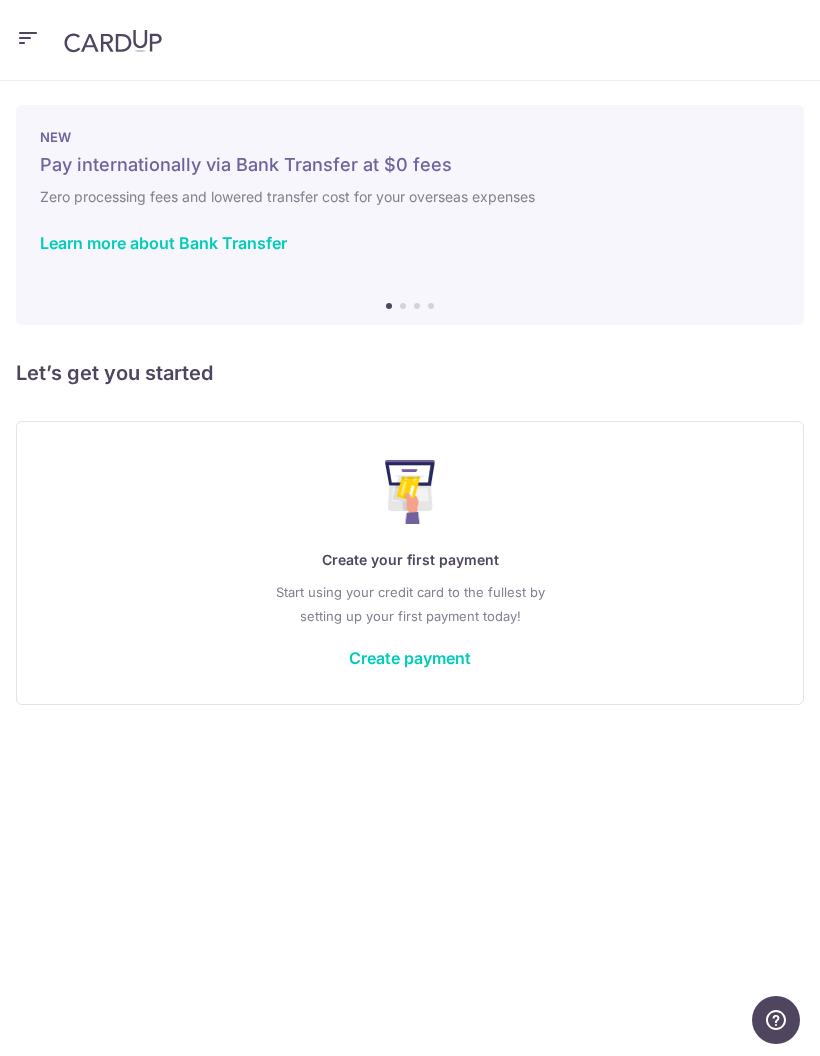 click on "Create payment" at bounding box center [410, 658] 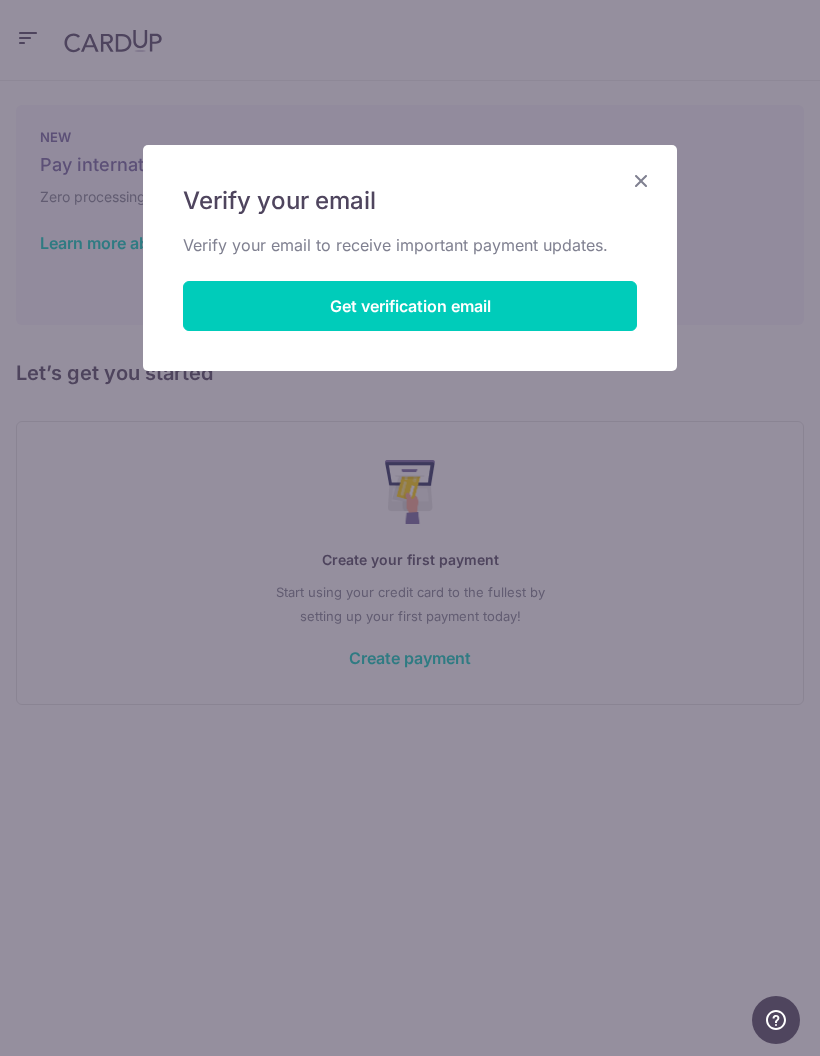 click on "Get verification email" at bounding box center (410, 306) 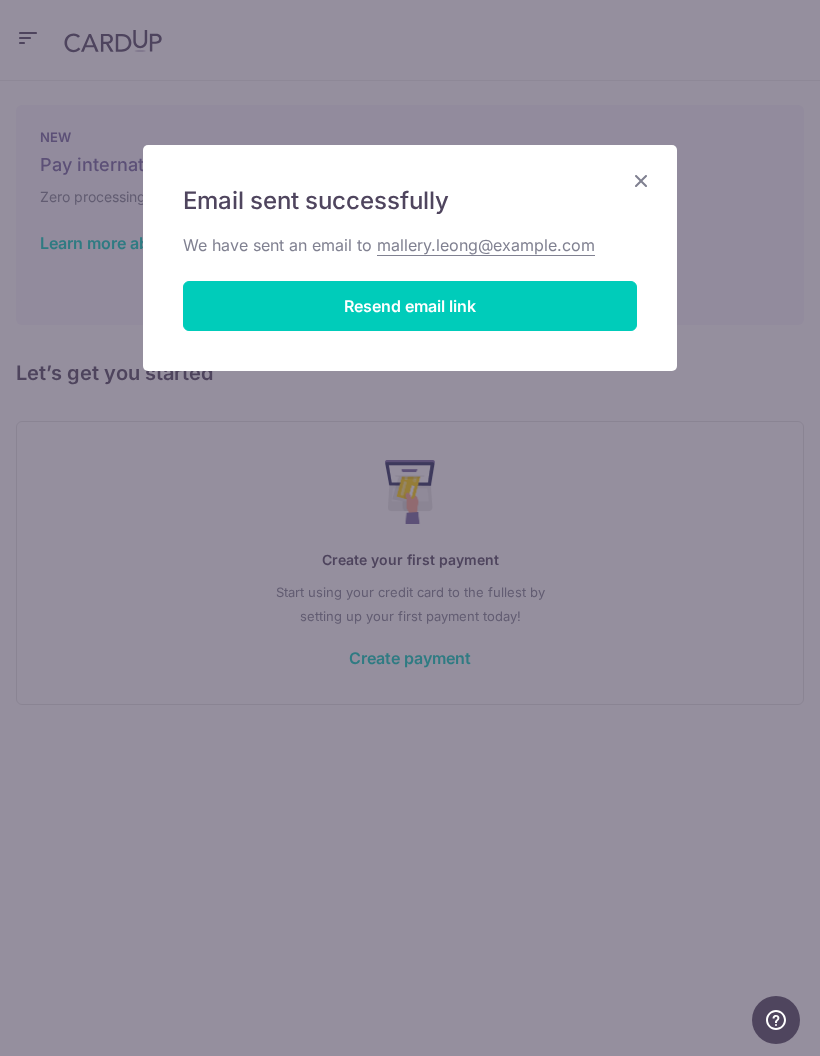 click at bounding box center (641, 180) 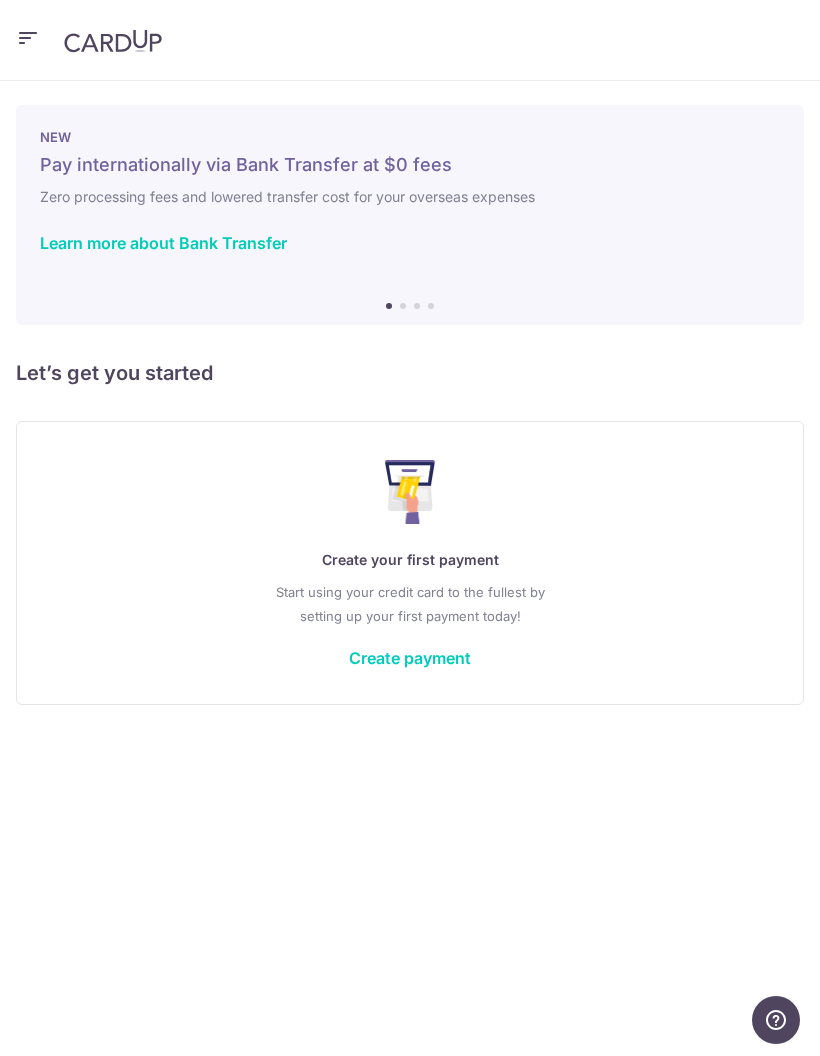 click on "Create payment" at bounding box center [410, 658] 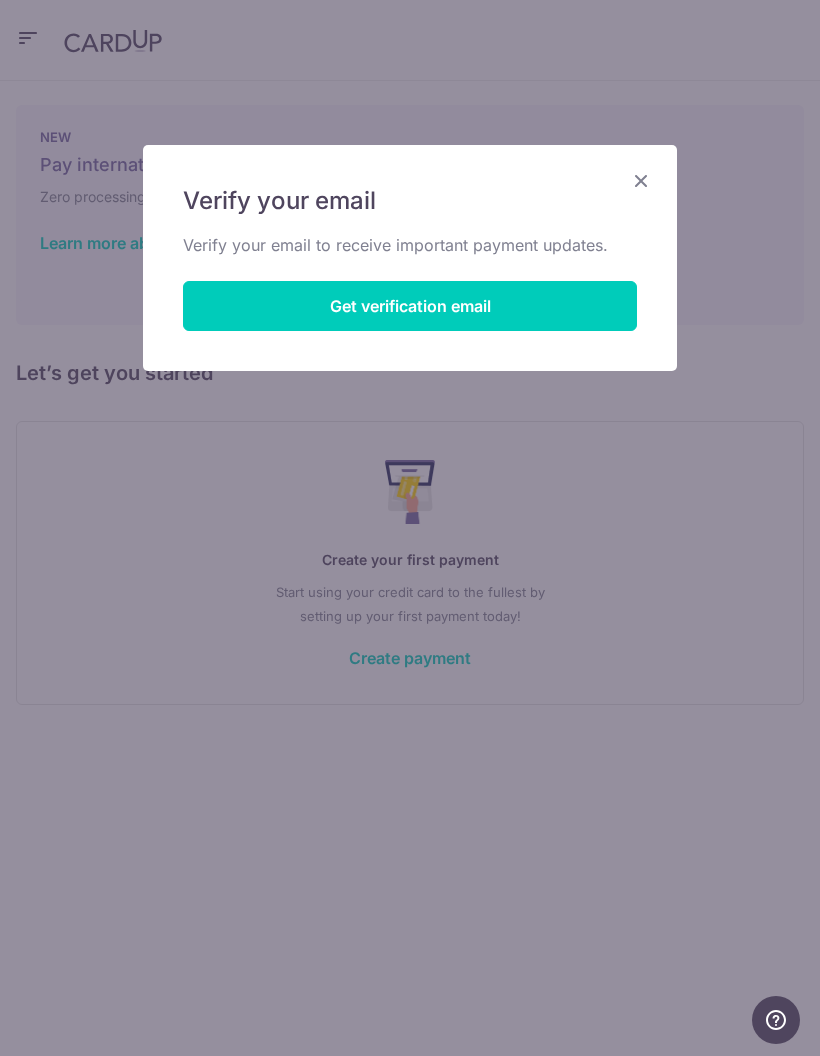 click on "Verify your email
Verify your email to receive important payment updates.
Get verification email" at bounding box center [410, 258] 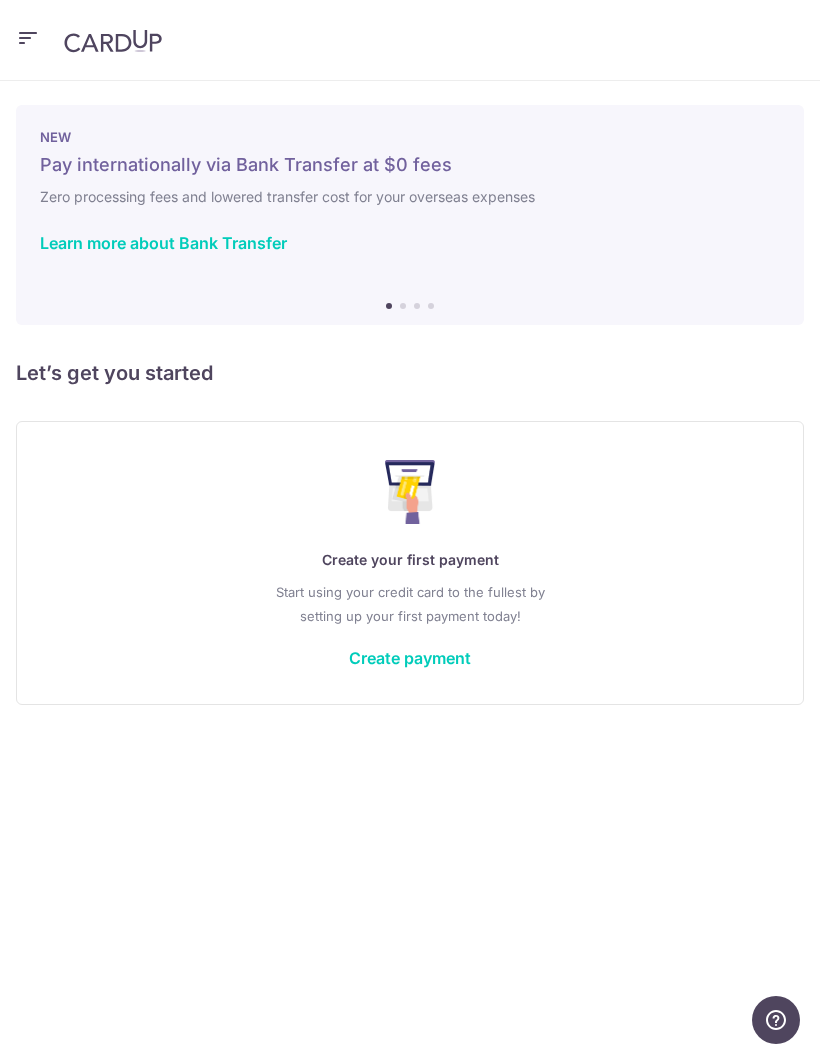 click at bounding box center (28, 38) 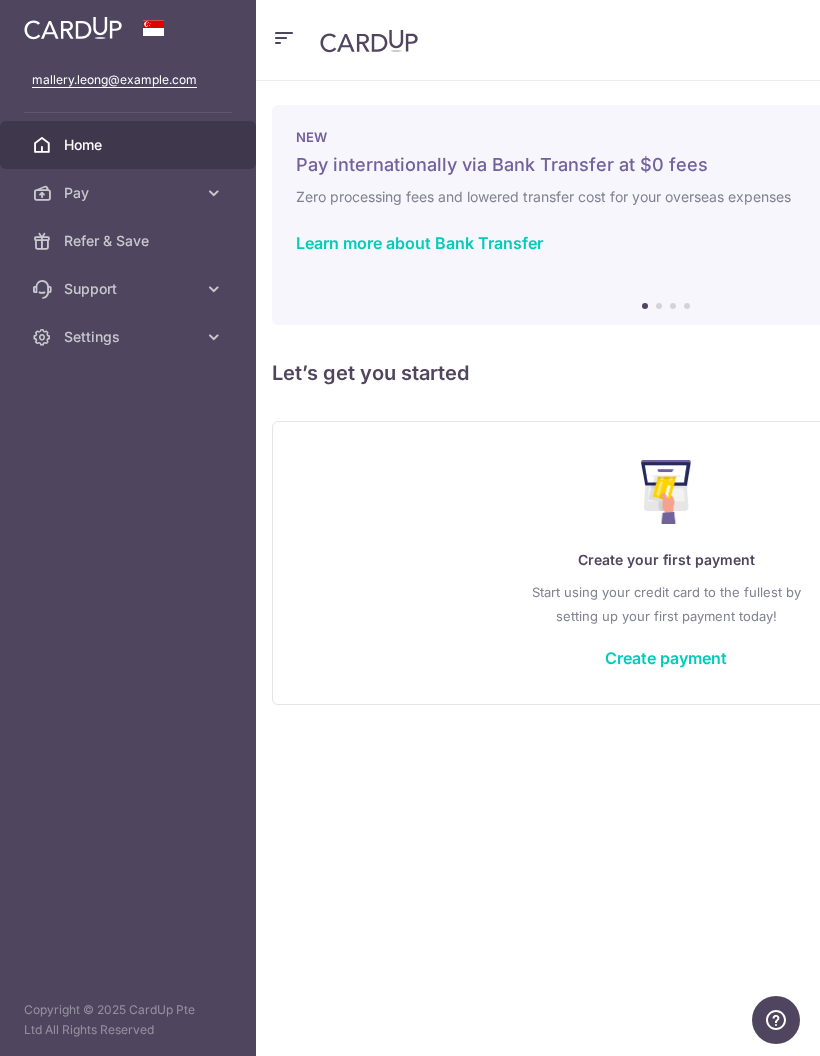 click on "Home" at bounding box center [130, 145] 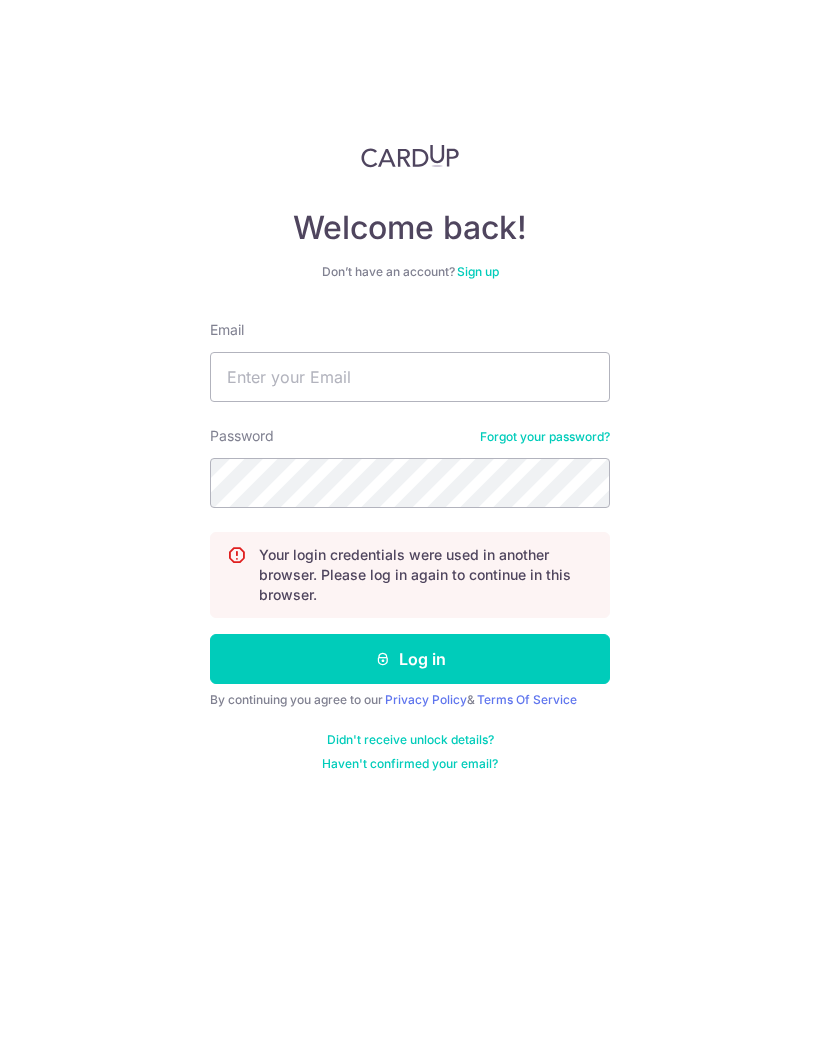 scroll, scrollTop: 0, scrollLeft: 0, axis: both 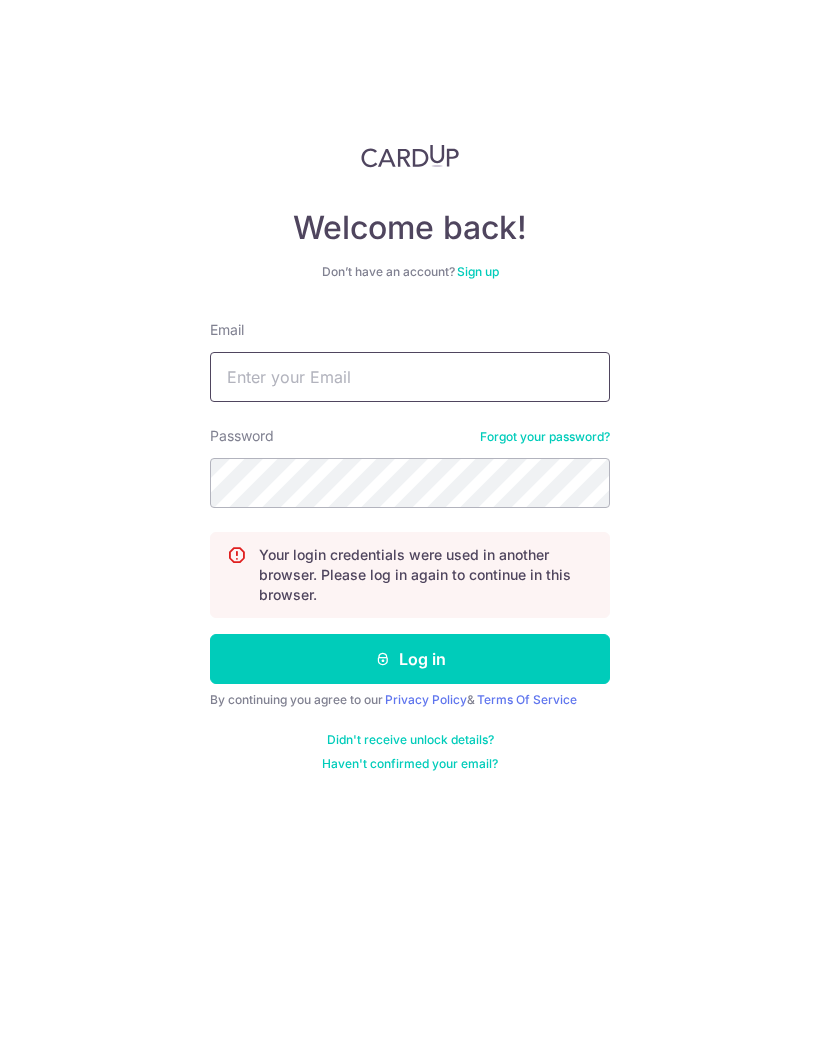 click on "Email" at bounding box center [410, 377] 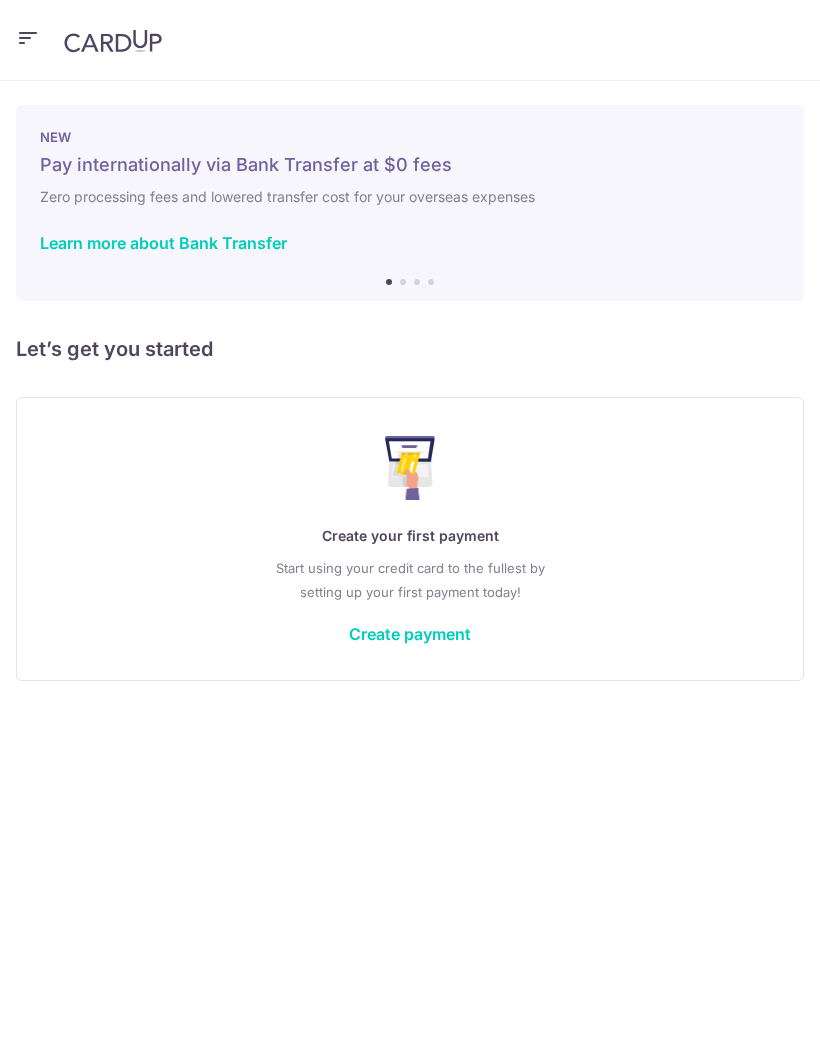 scroll, scrollTop: 0, scrollLeft: 0, axis: both 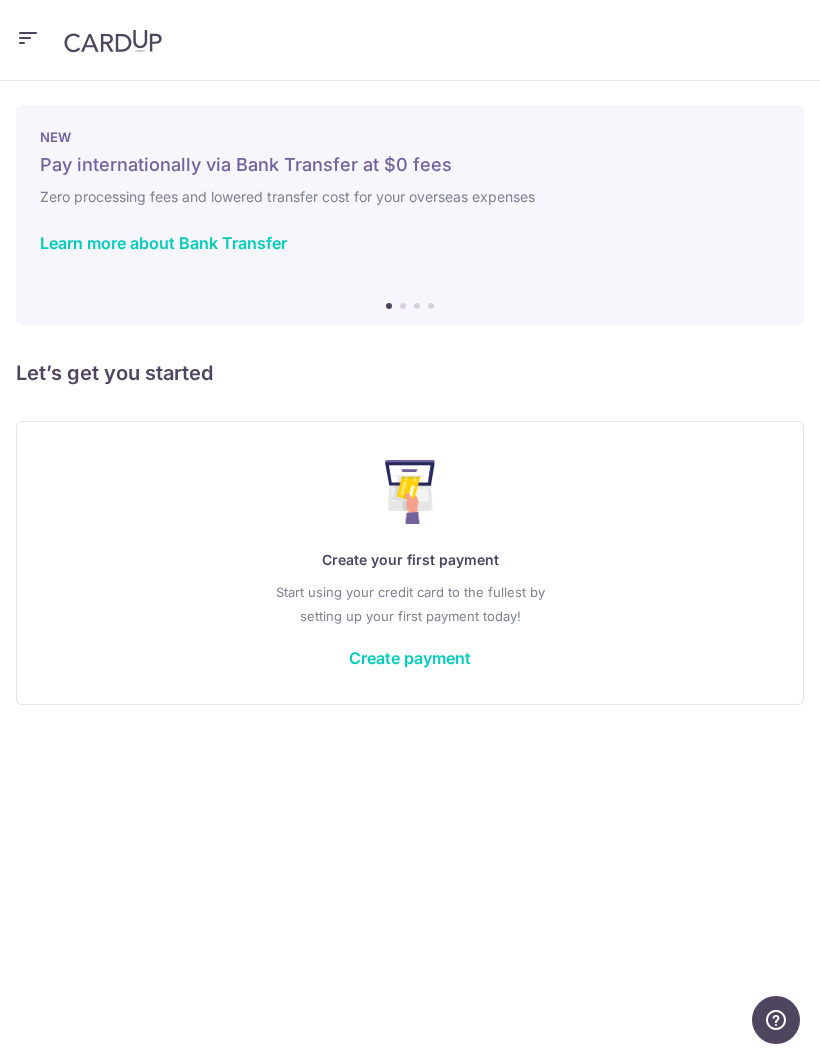 click on "Create your first payment
Start using your credit card to the fullest by   setting up your first payment today!
Create payment" at bounding box center (410, 562) 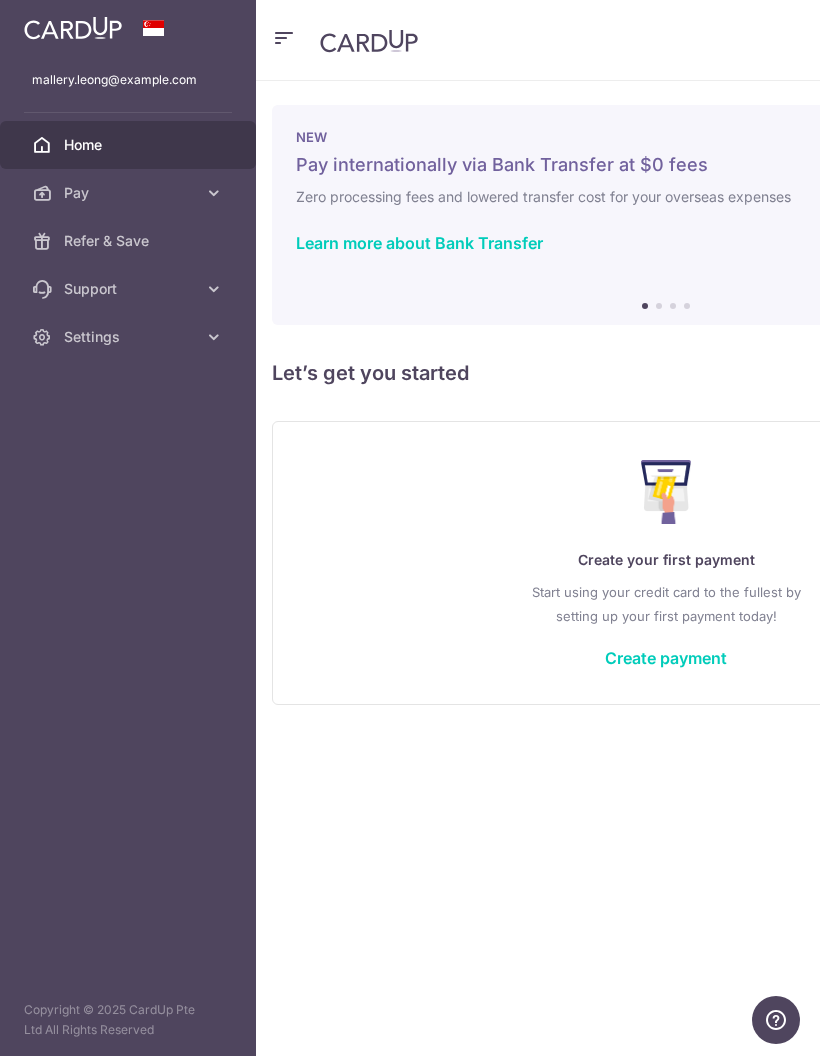 click on "Settings" at bounding box center (130, 337) 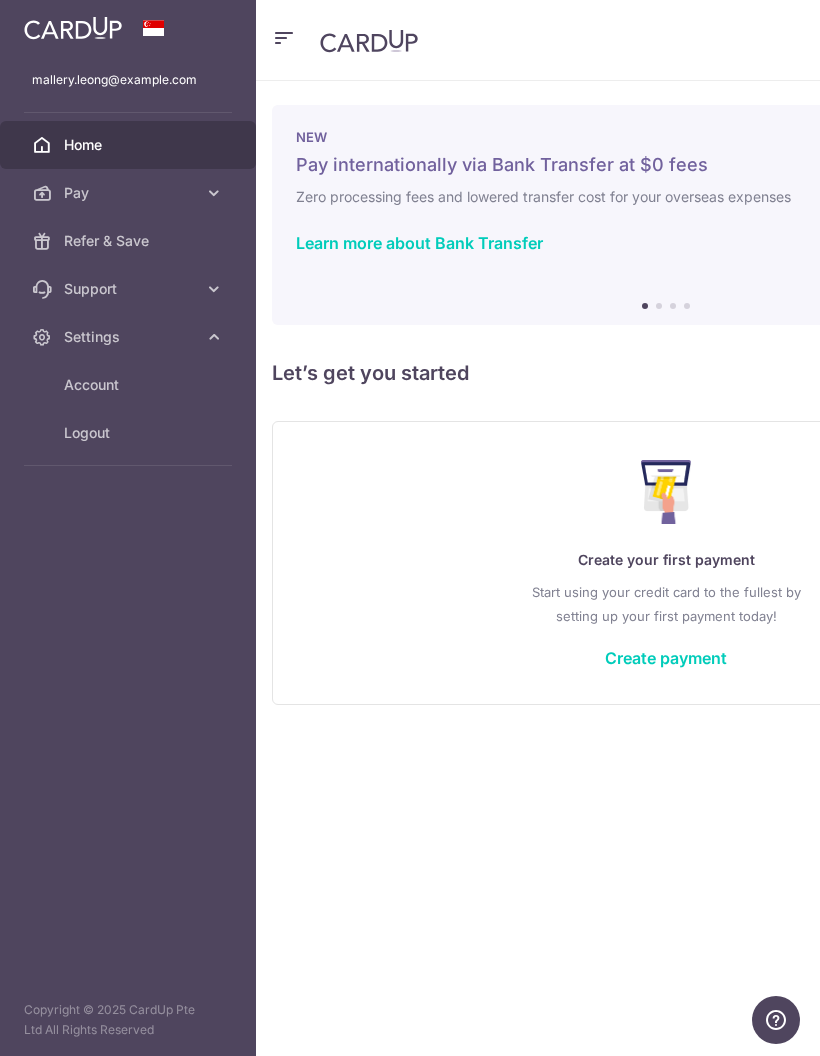 click on "Account" at bounding box center [130, 385] 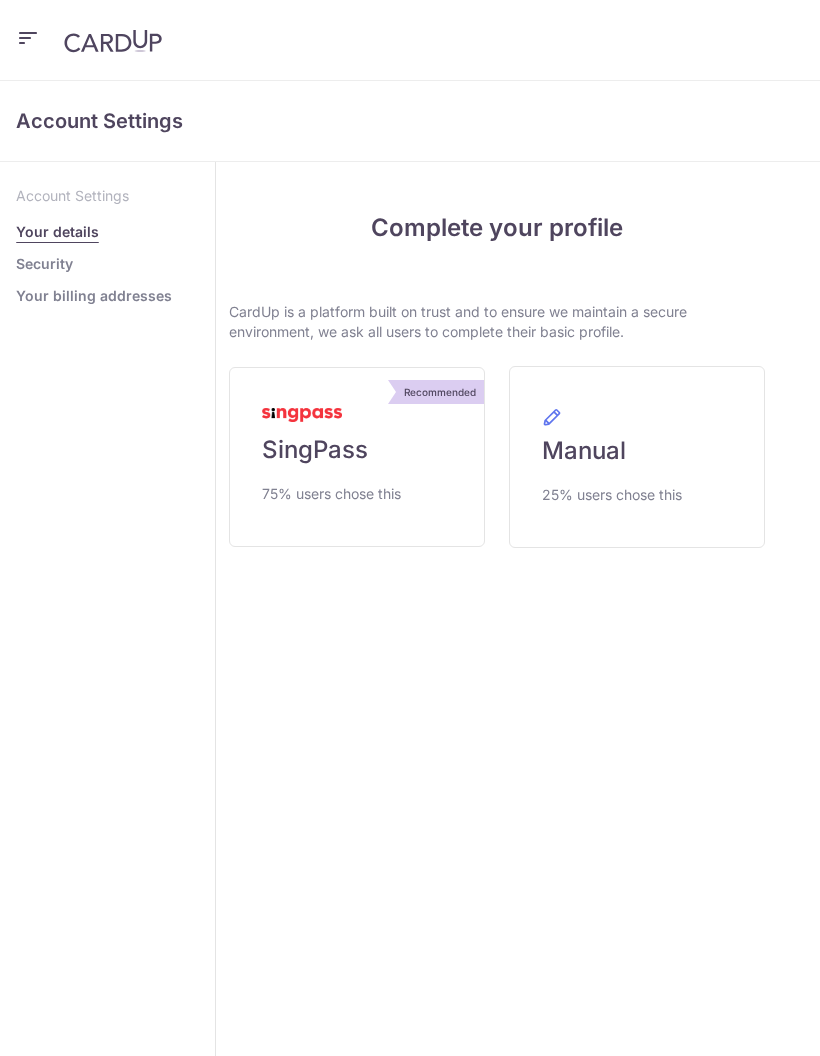 scroll, scrollTop: 0, scrollLeft: 0, axis: both 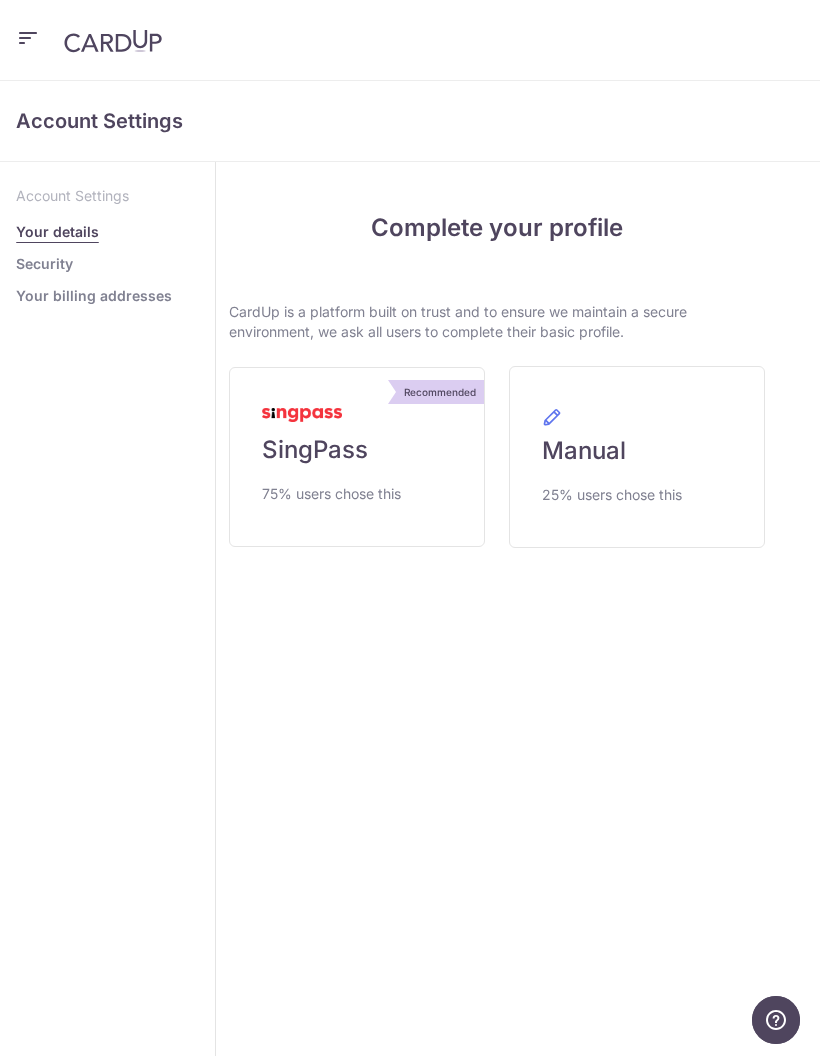 click on "Recommended
SingPass
75% users chose this" at bounding box center [357, 457] 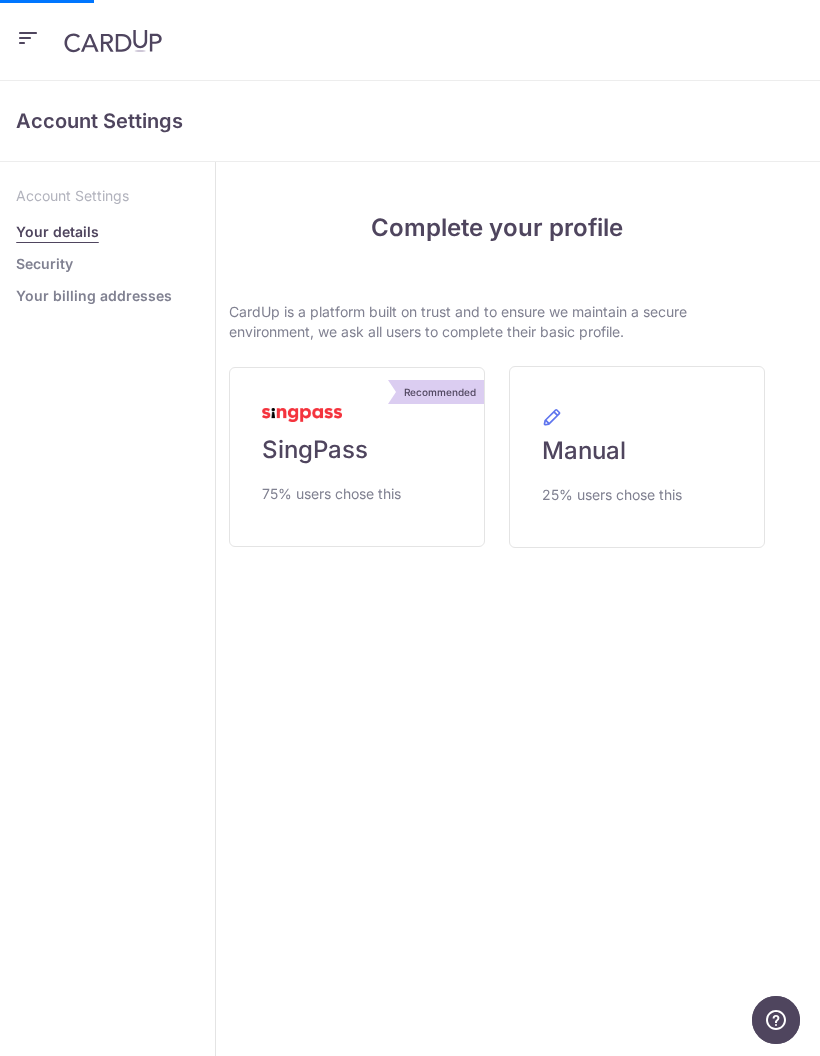 click on "Recommended
SingPass
75% users chose this" at bounding box center (357, 457) 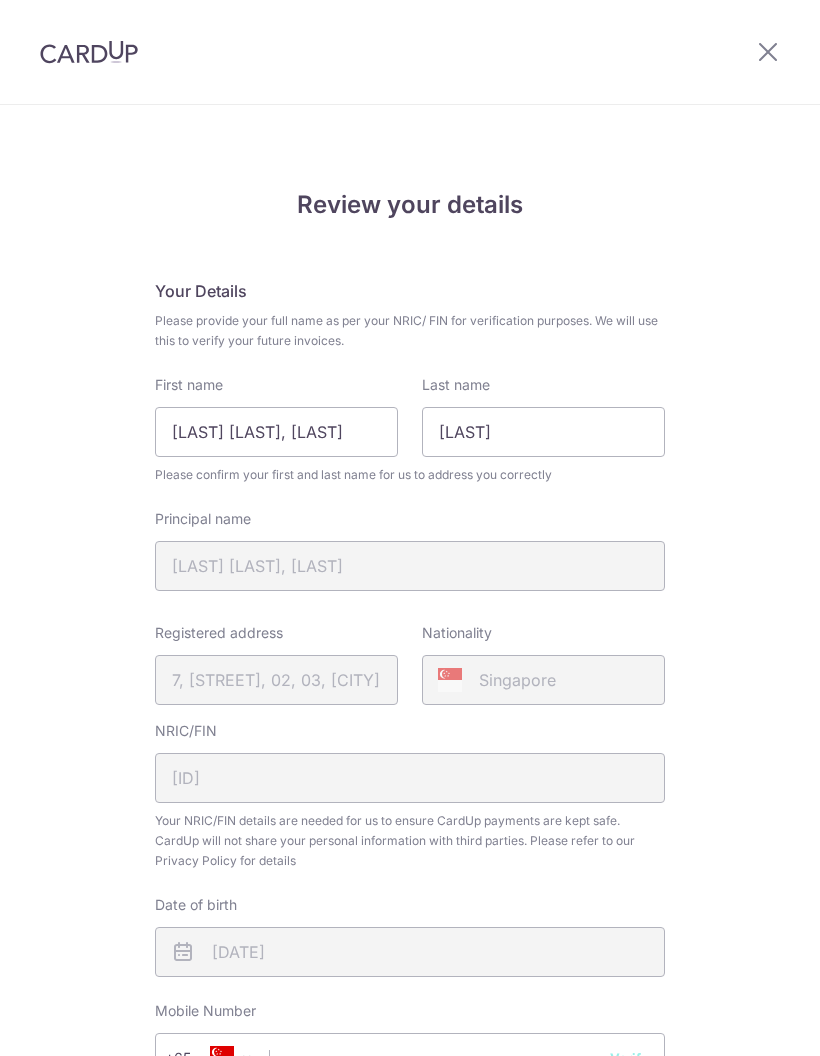 scroll, scrollTop: 0, scrollLeft: 0, axis: both 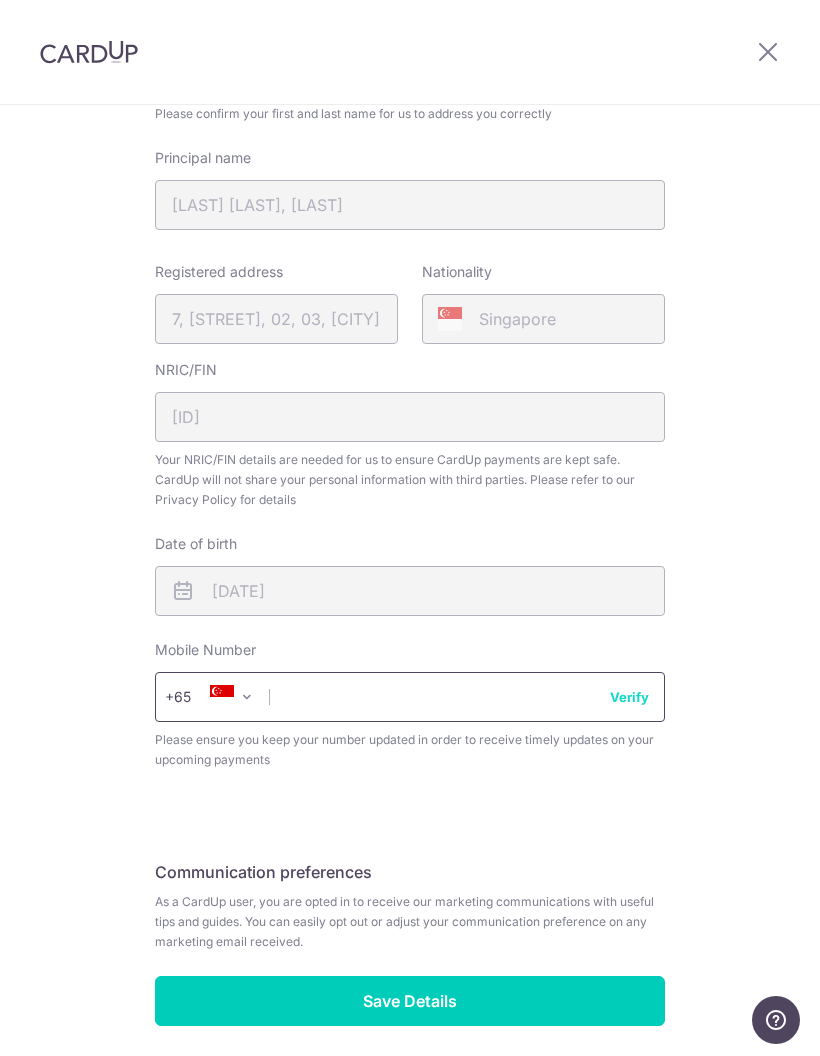 click at bounding box center (410, 697) 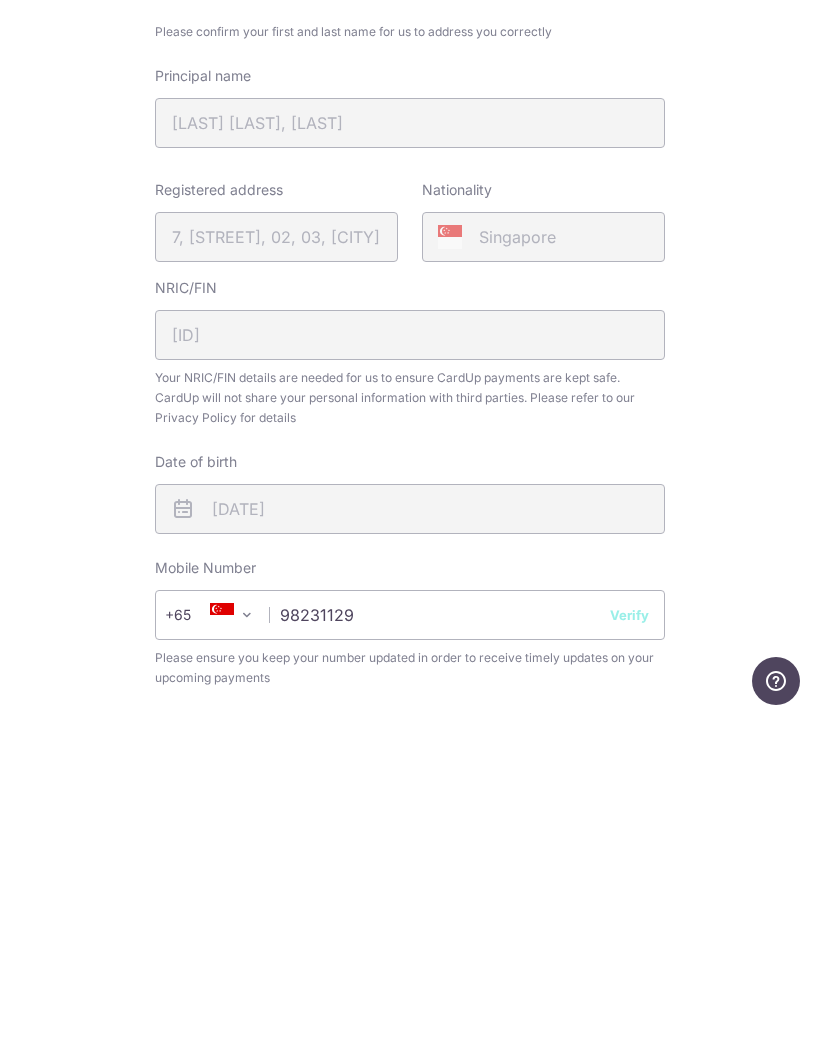 scroll, scrollTop: 80, scrollLeft: 0, axis: vertical 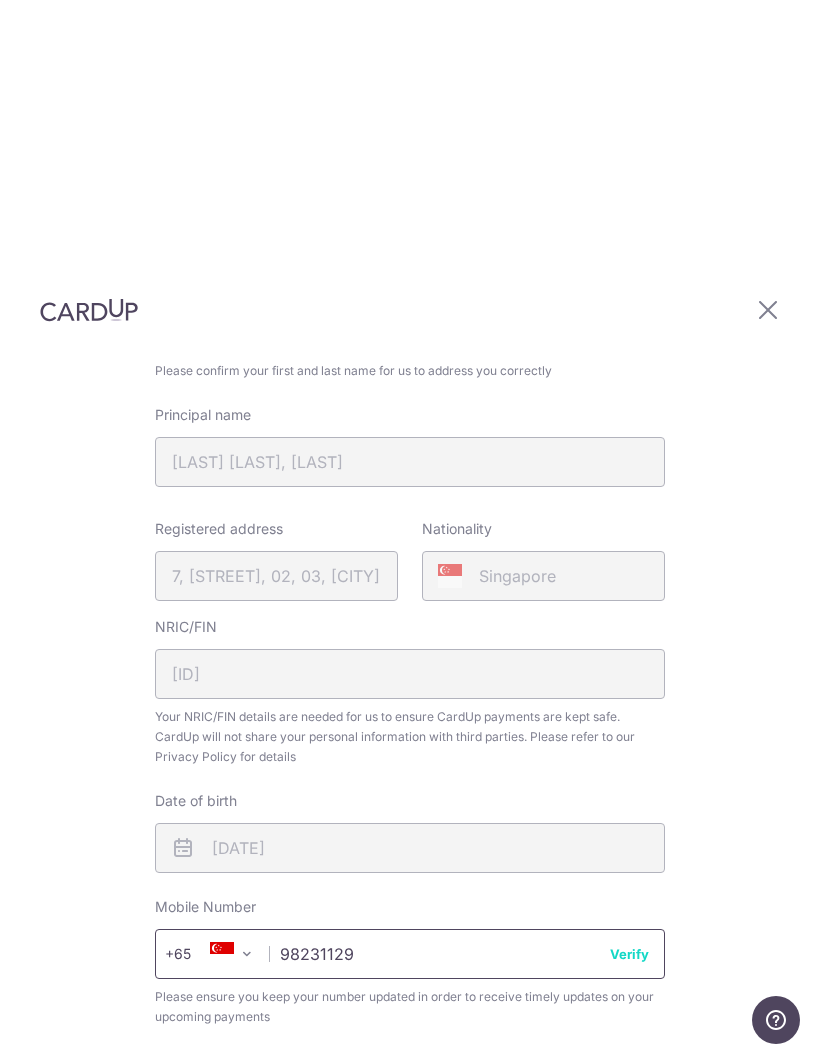 type on "98231129" 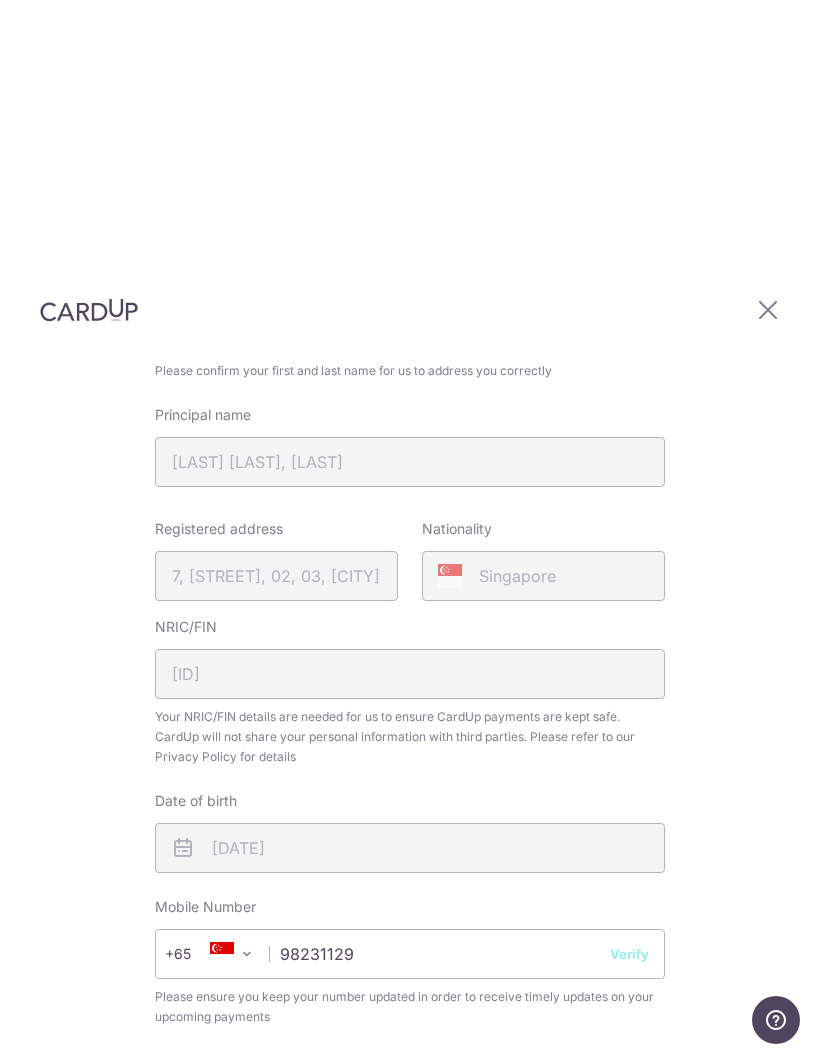 click on "Verify" at bounding box center (629, 954) 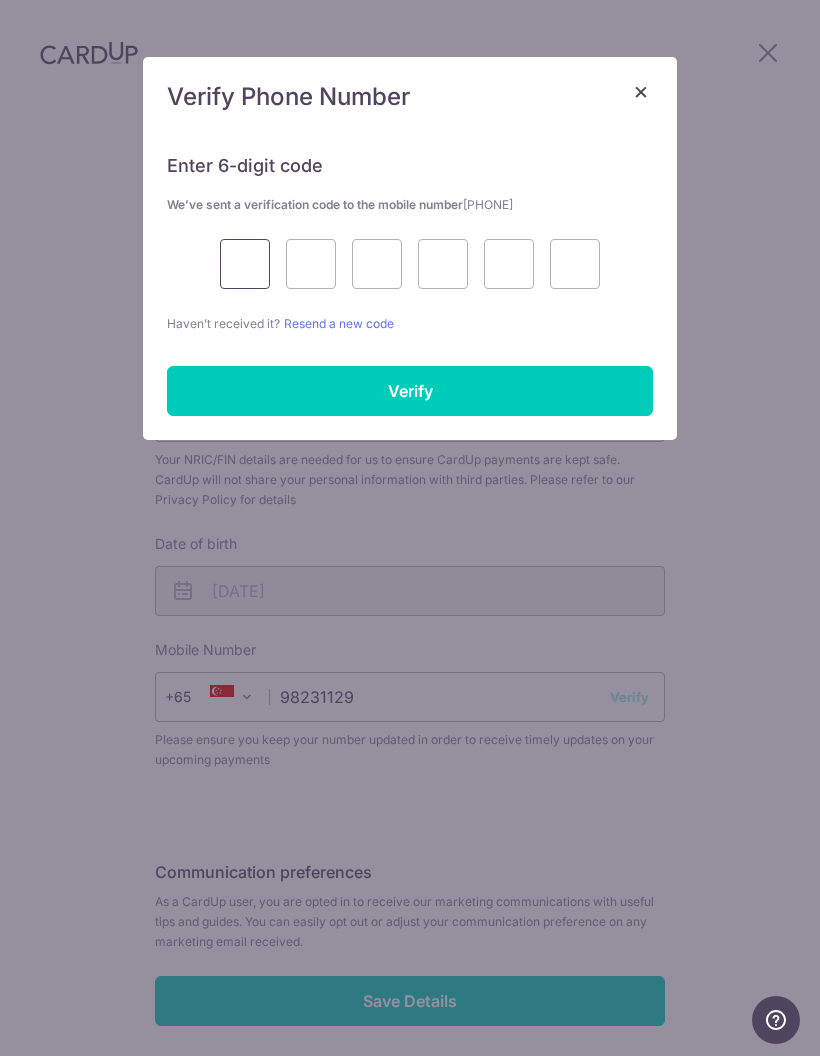 click at bounding box center (245, 264) 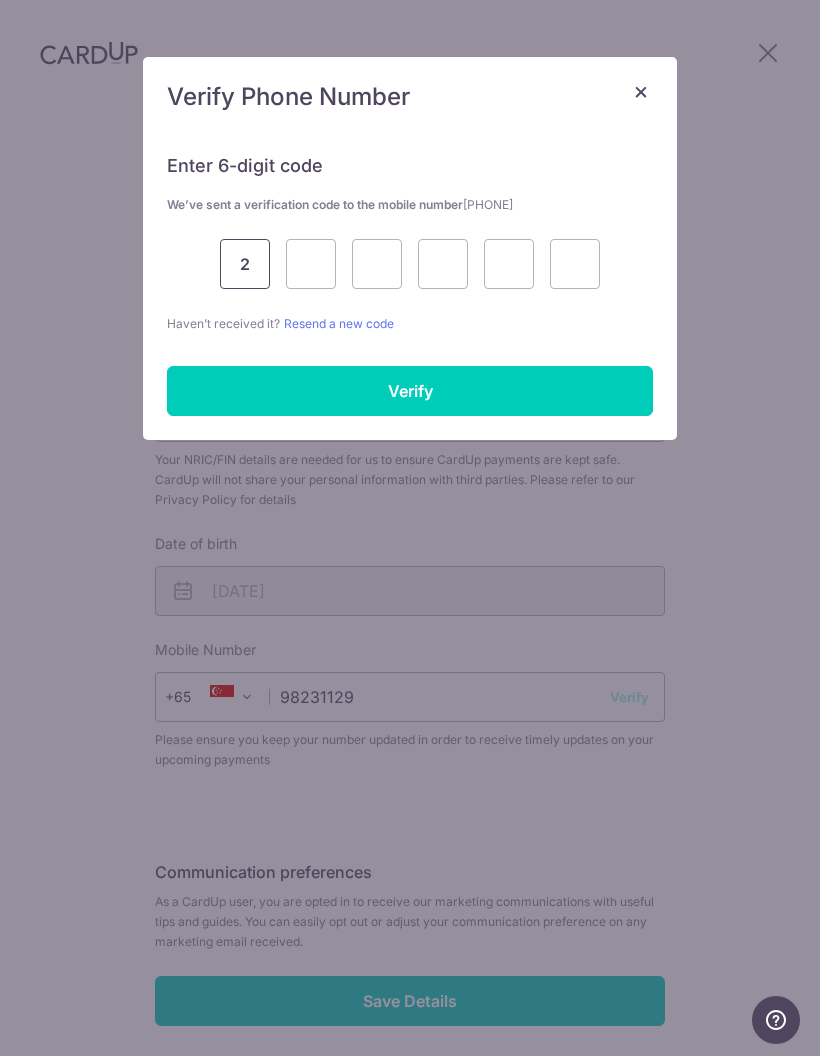 type on "2" 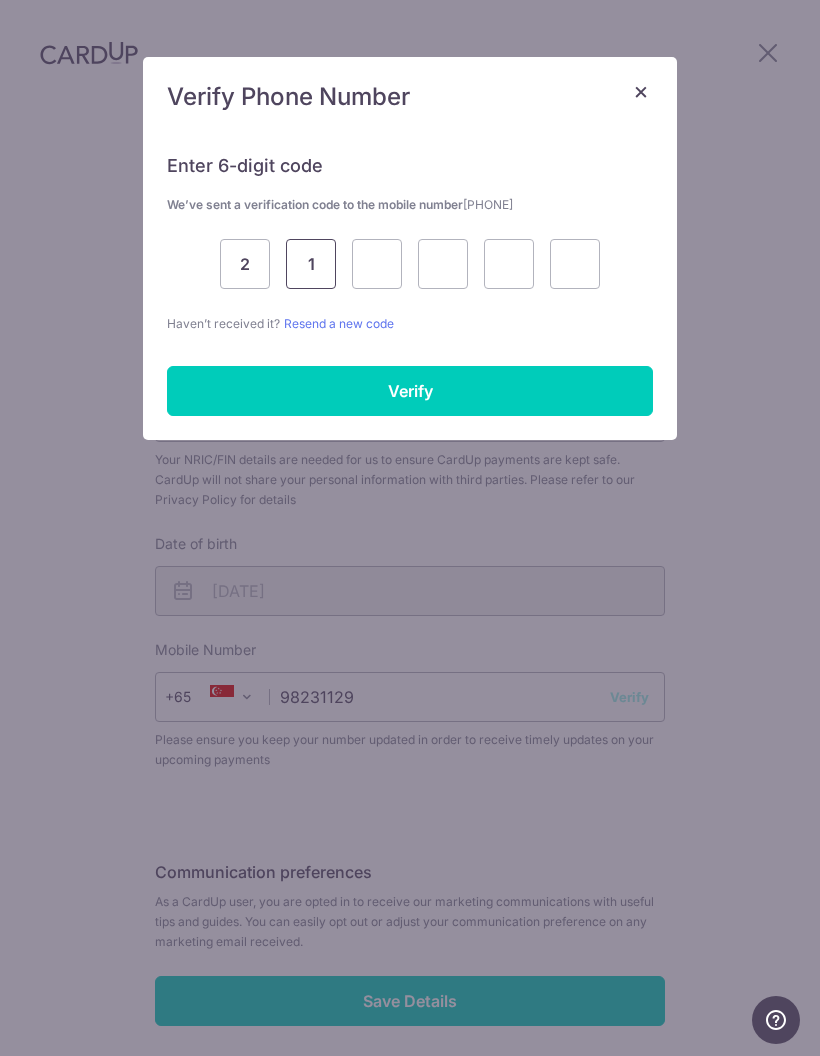 type on "1" 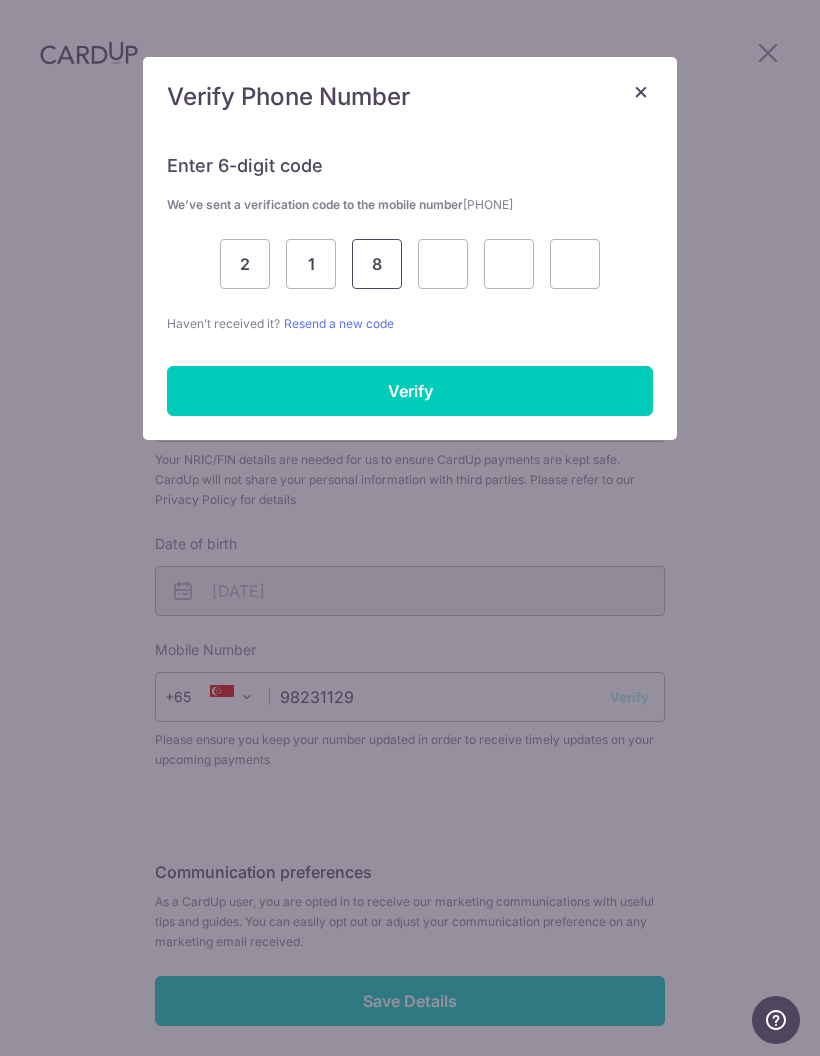 type on "8" 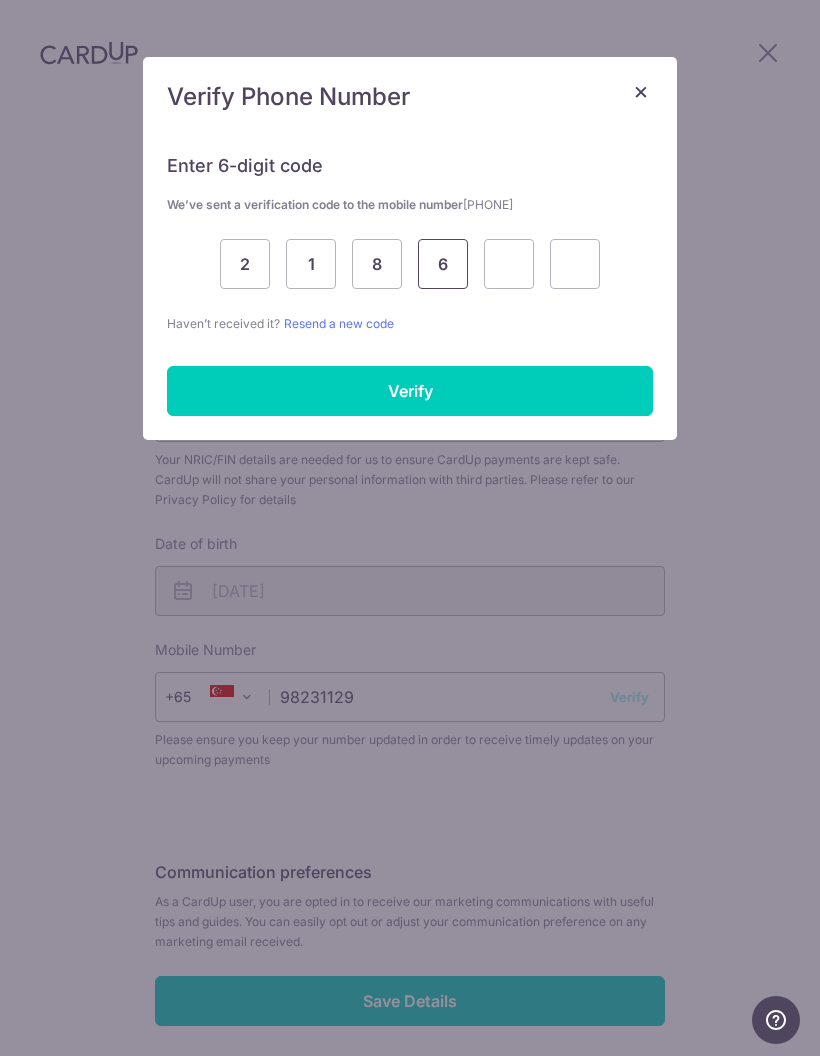 type on "6" 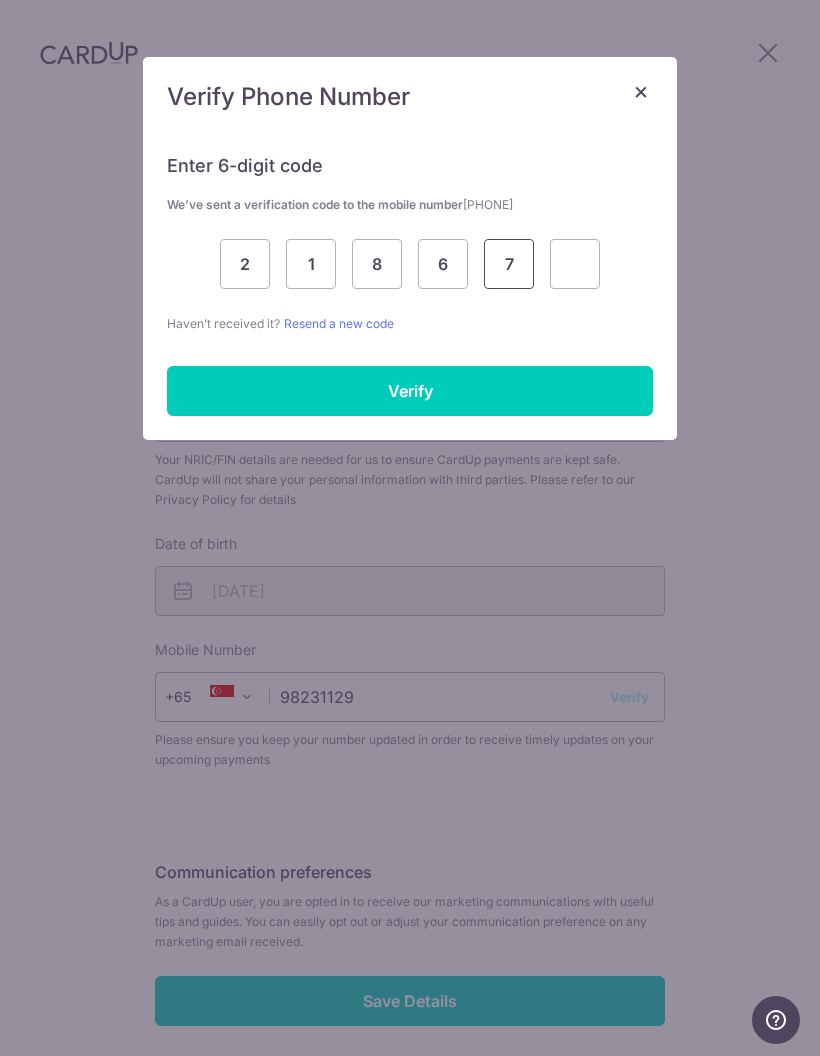 type on "7" 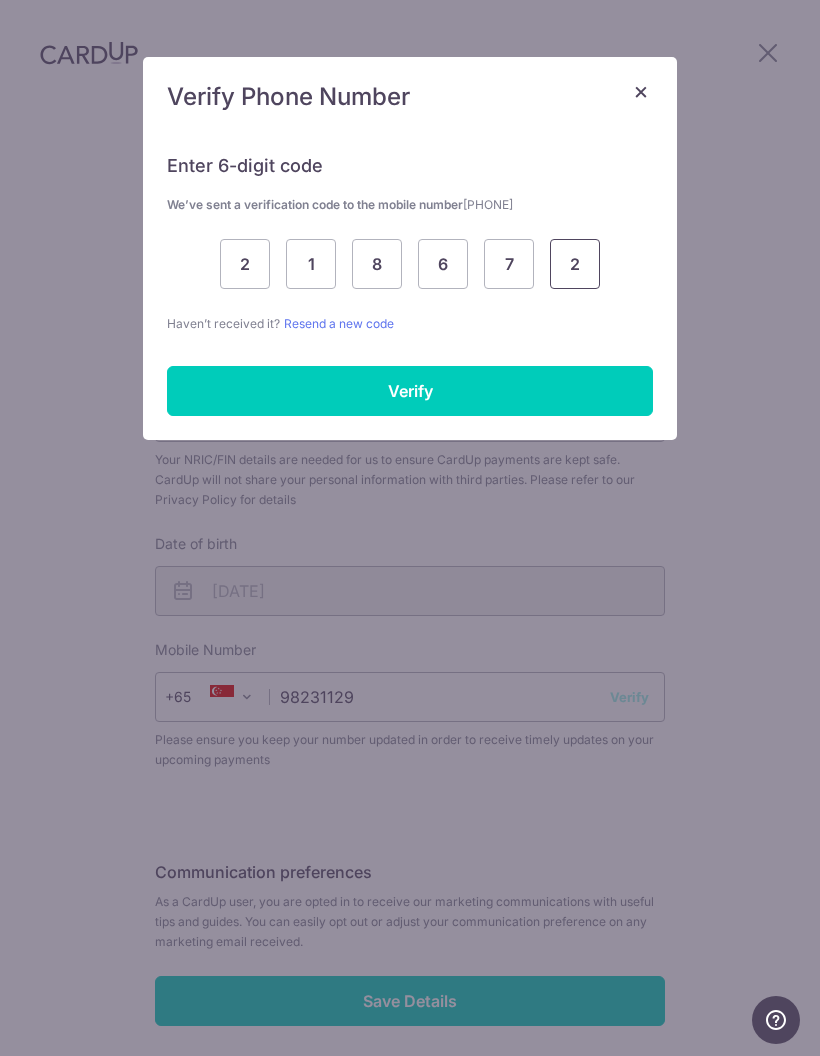 type on "2" 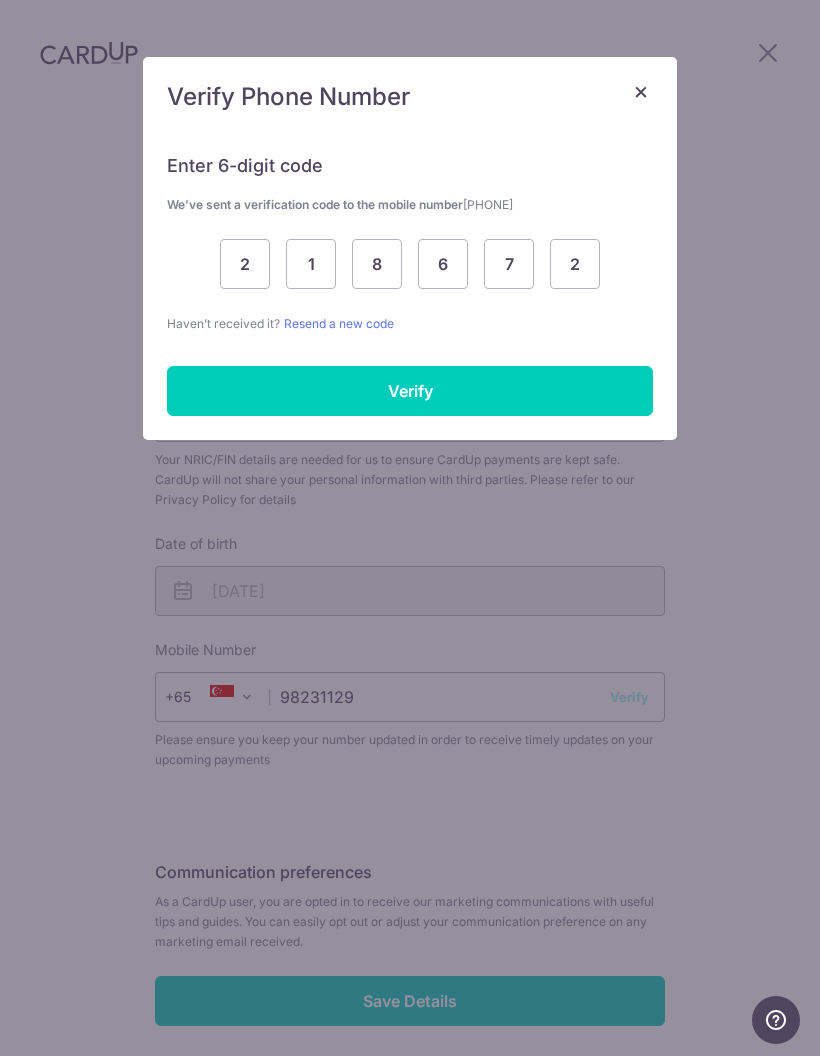 click on "Verify" at bounding box center (410, 391) 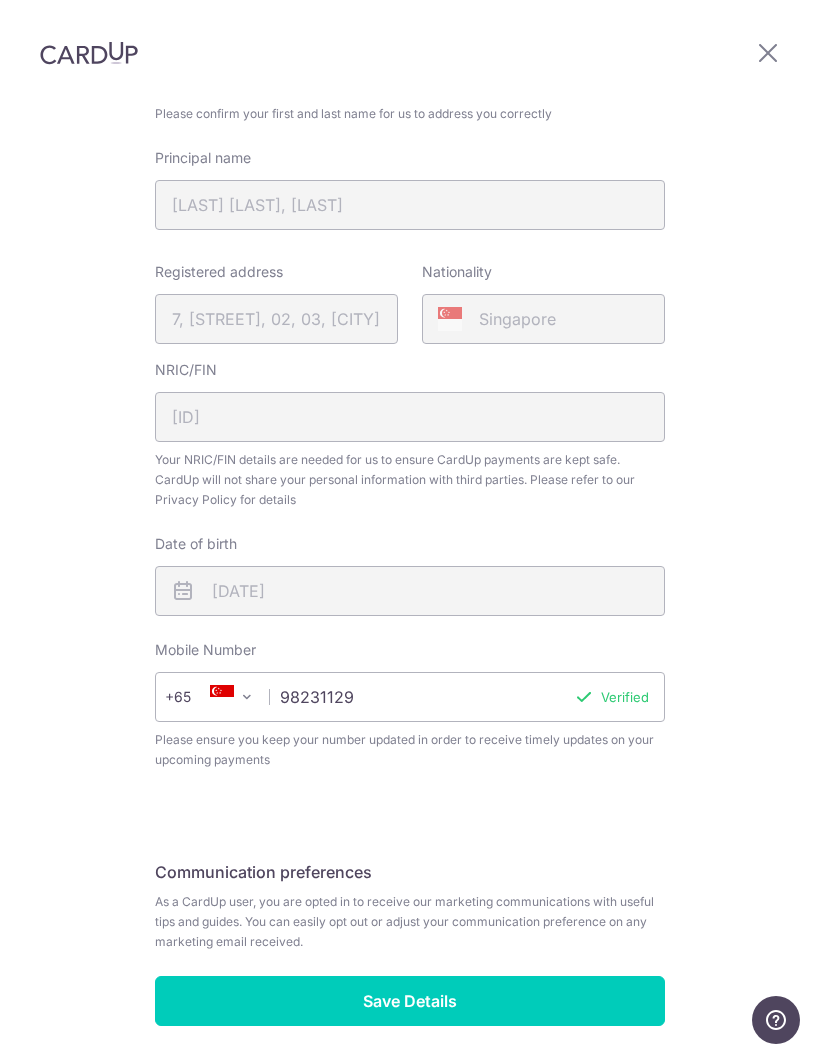 click on "Save Details" at bounding box center (410, 1001) 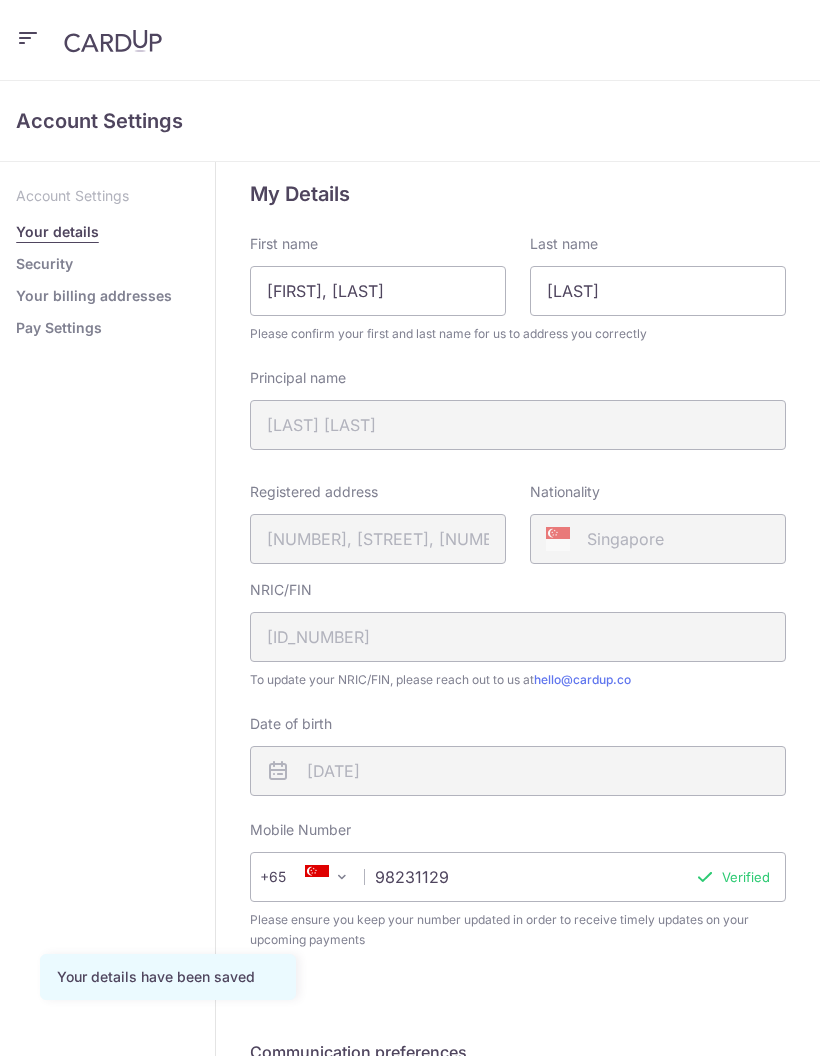 scroll, scrollTop: 0, scrollLeft: 0, axis: both 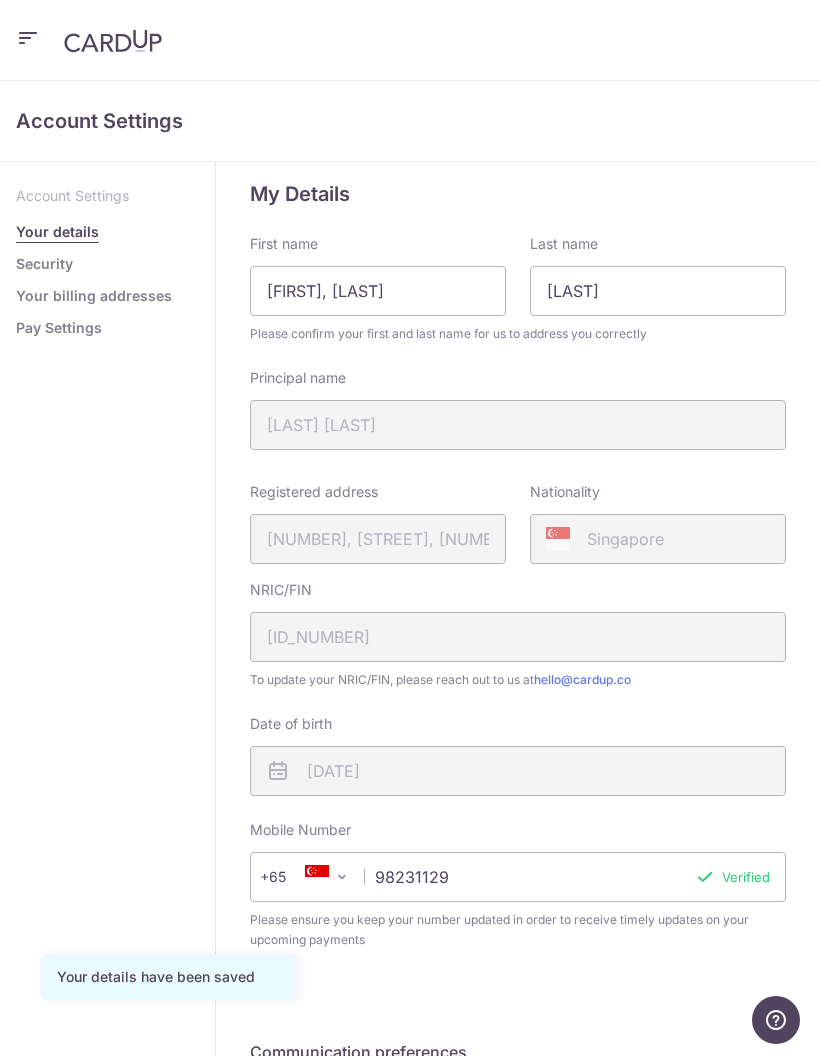 click on "Pay Settings" at bounding box center (59, 328) 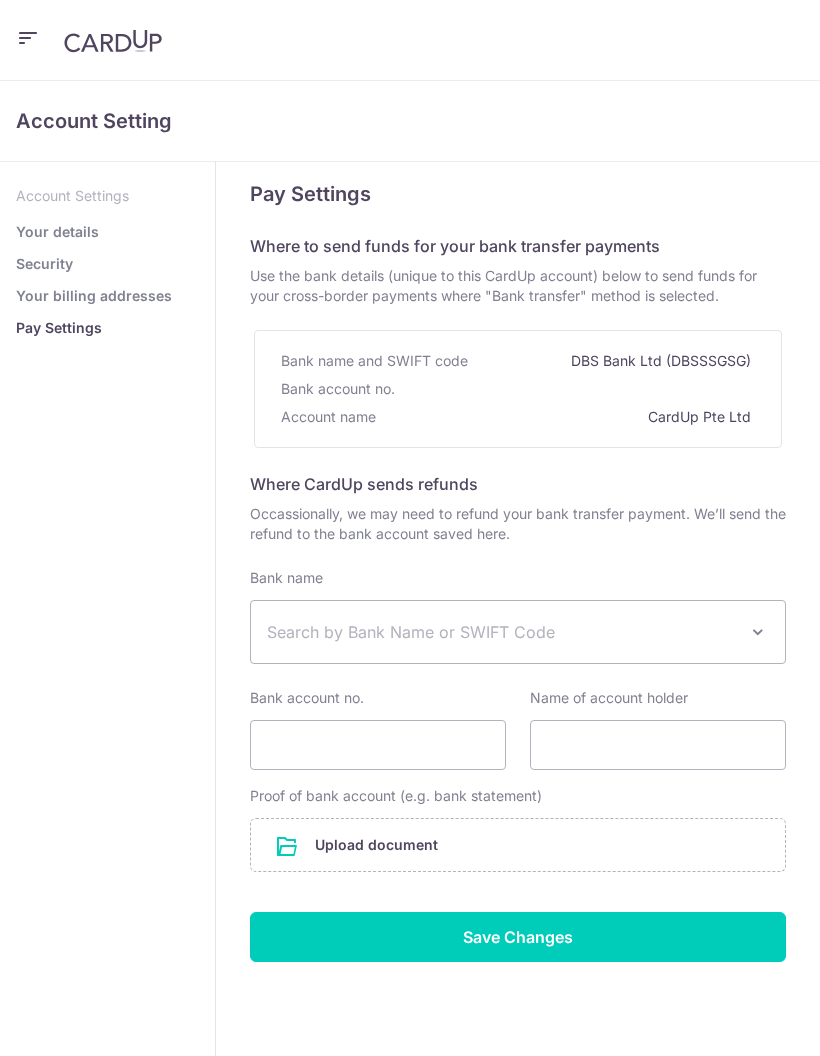 select 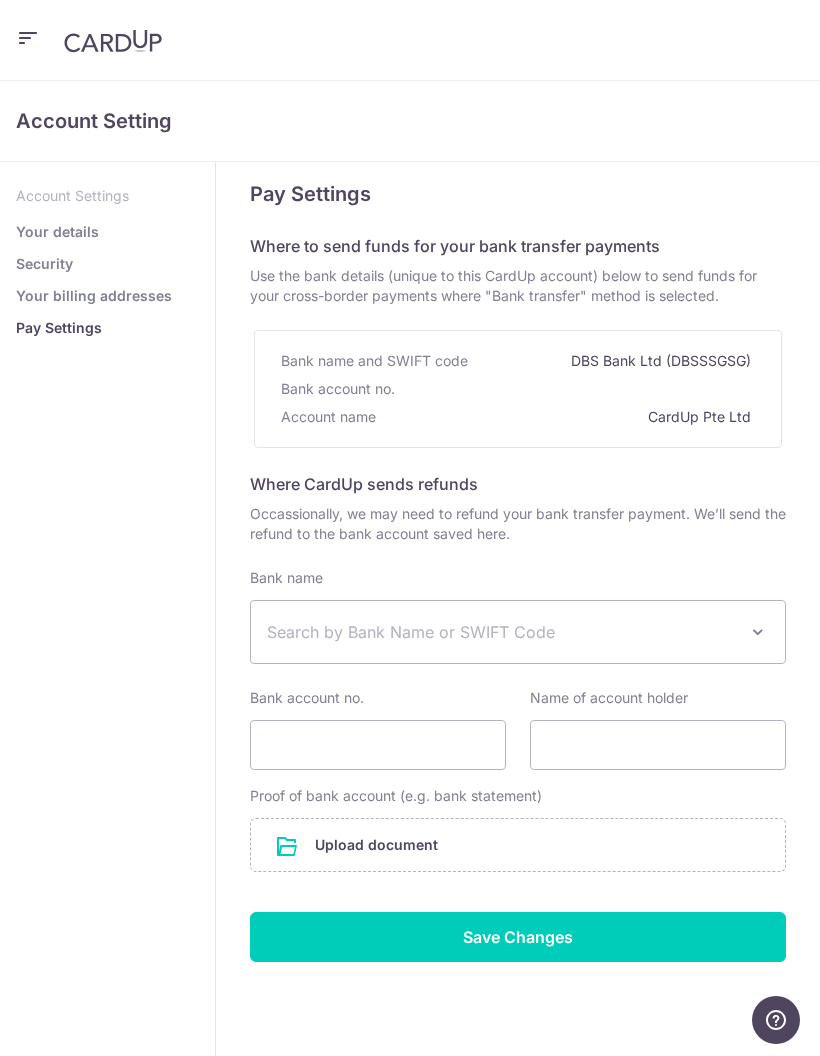 click on "Pay Settings" at bounding box center [59, 328] 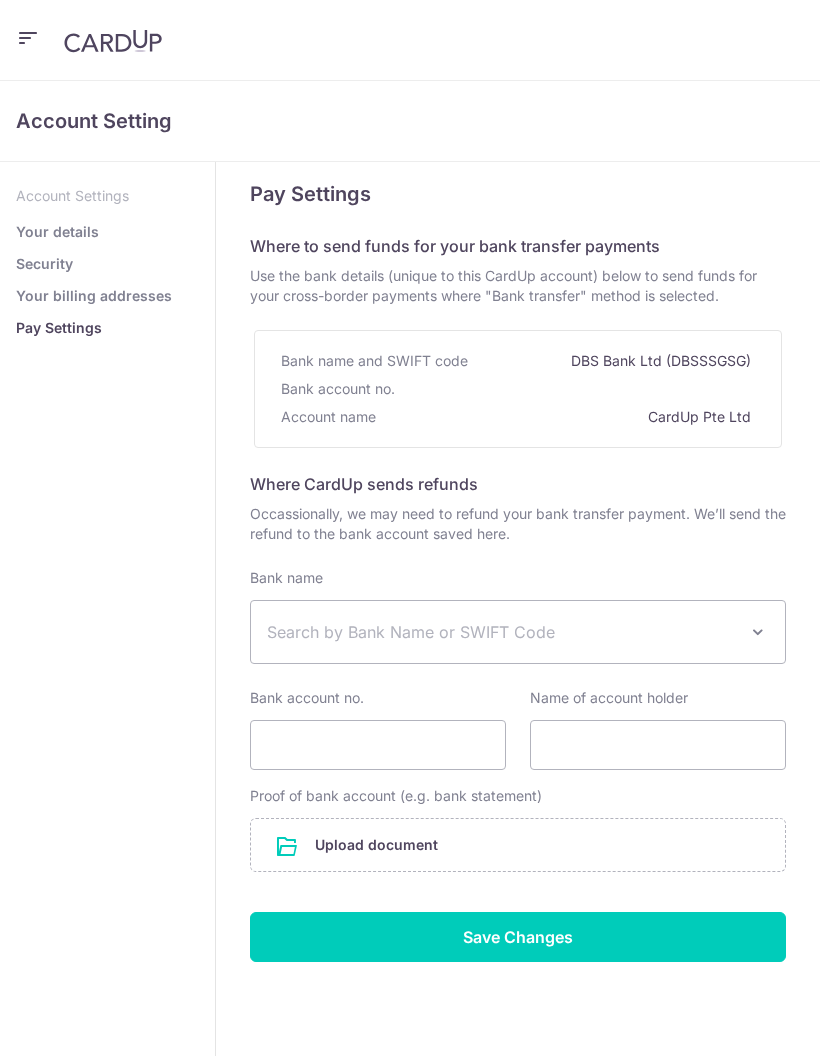select 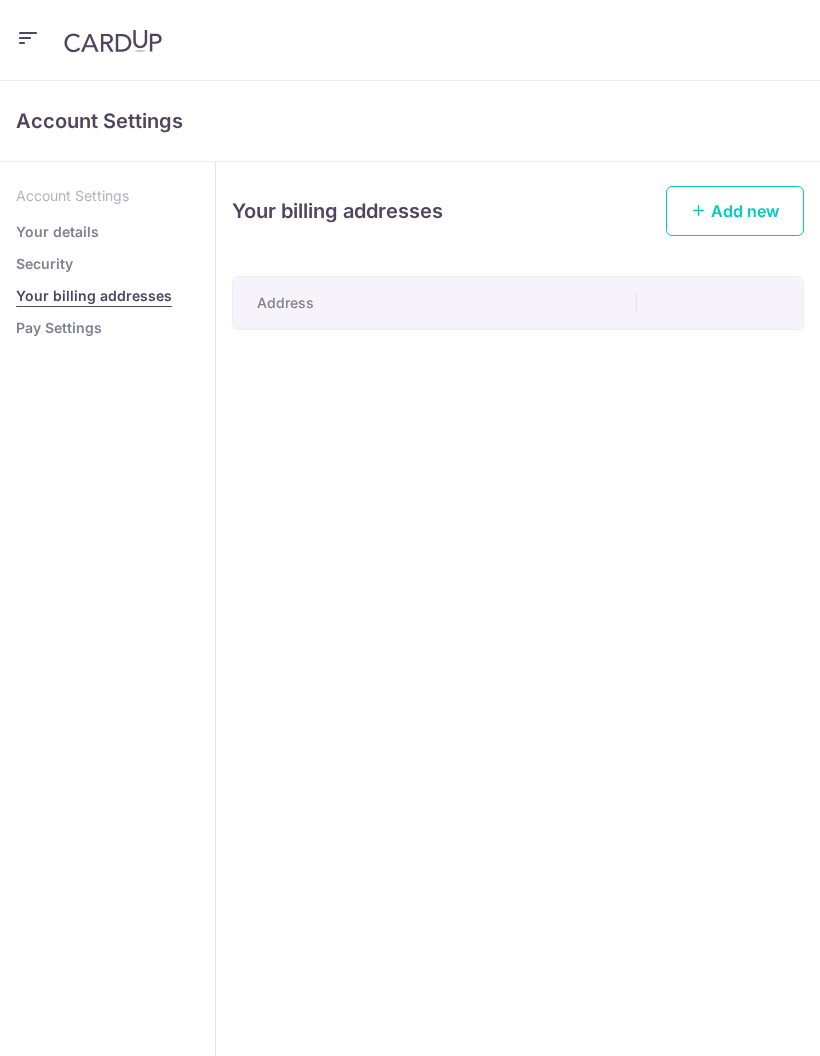 scroll, scrollTop: 0, scrollLeft: 0, axis: both 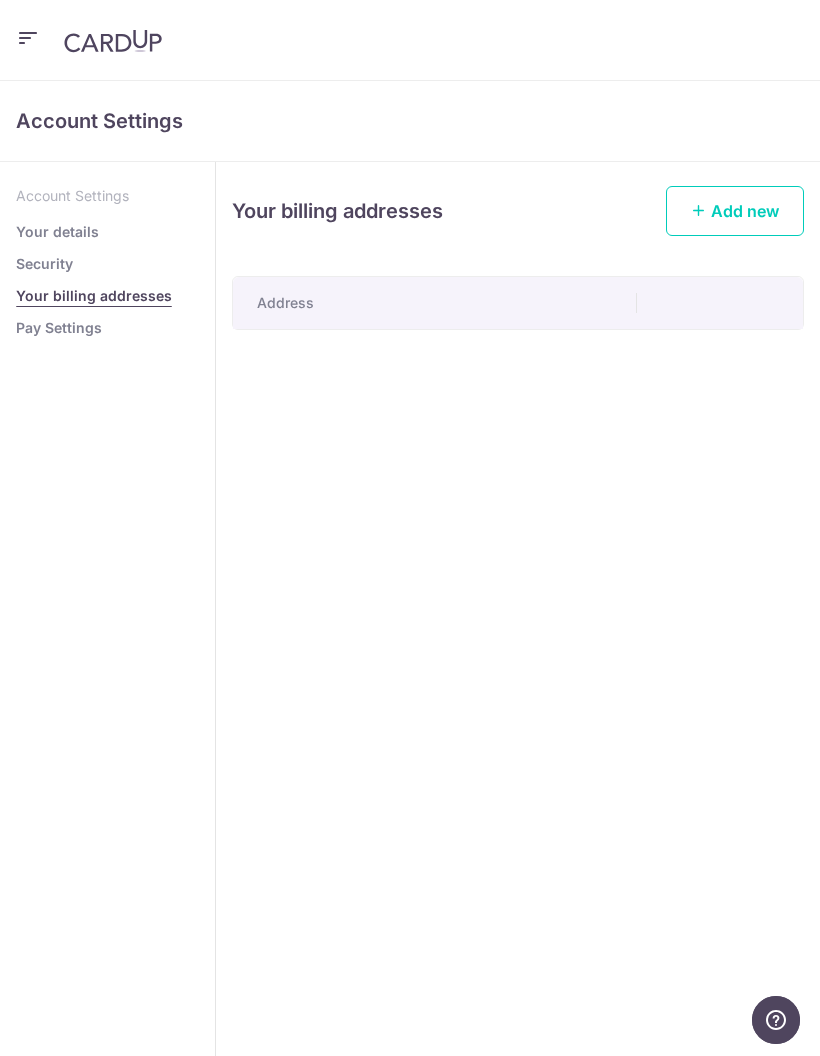 click on "Account Settings" at bounding box center (107, 196) 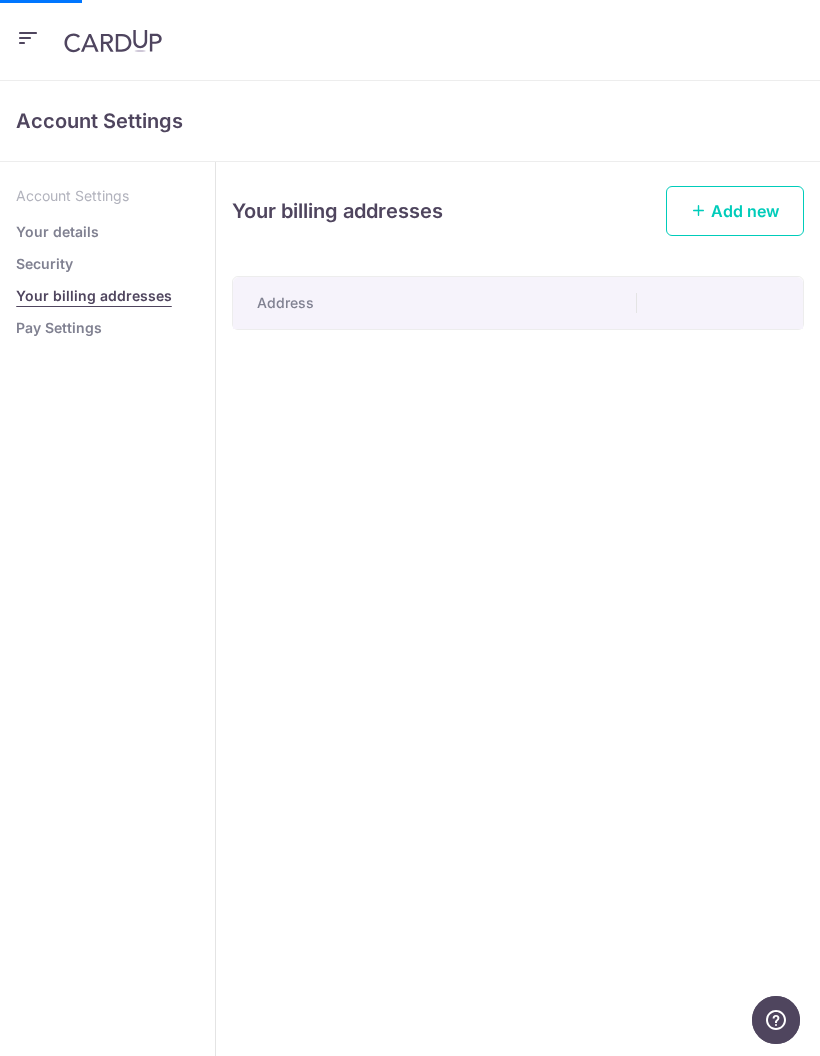 click on "Your details" at bounding box center [57, 232] 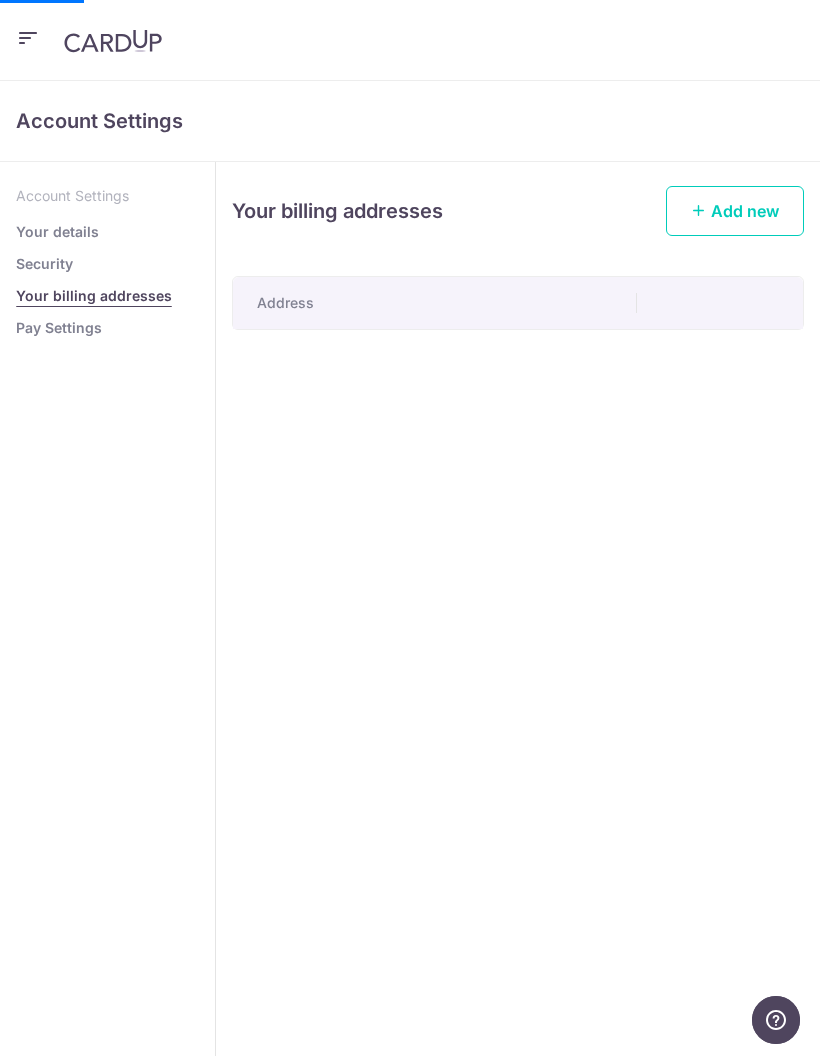 click on "Your details" at bounding box center (57, 232) 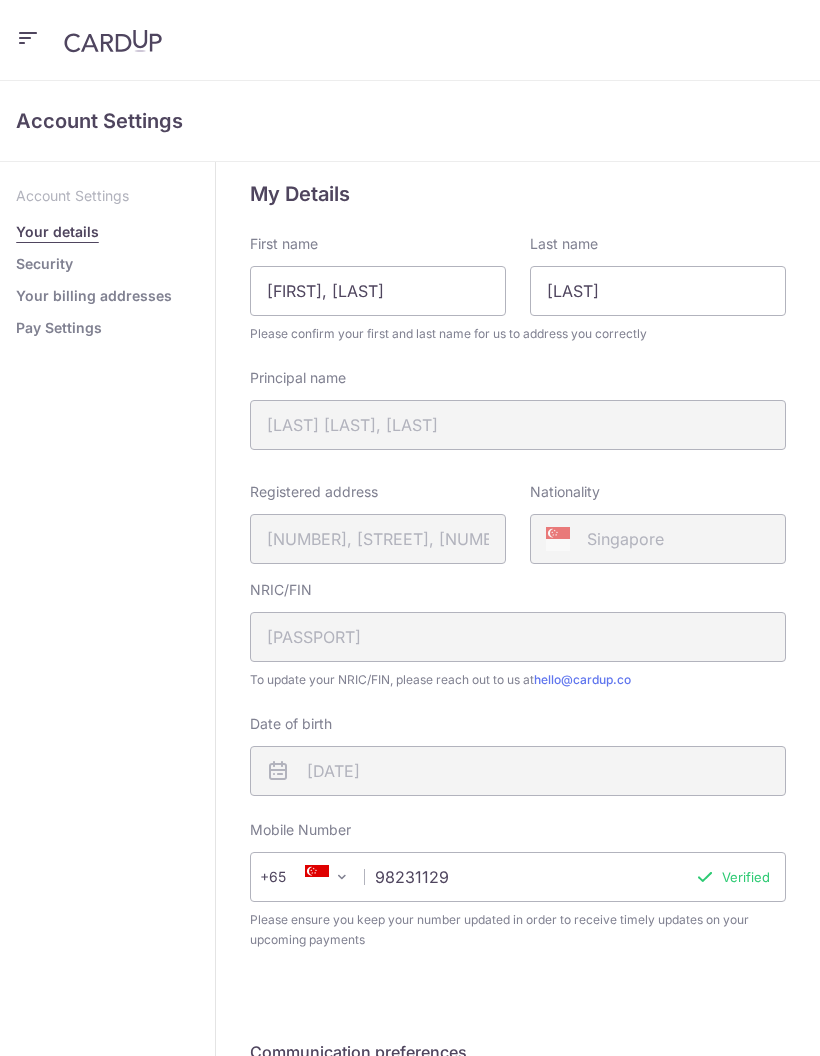 scroll, scrollTop: 0, scrollLeft: 0, axis: both 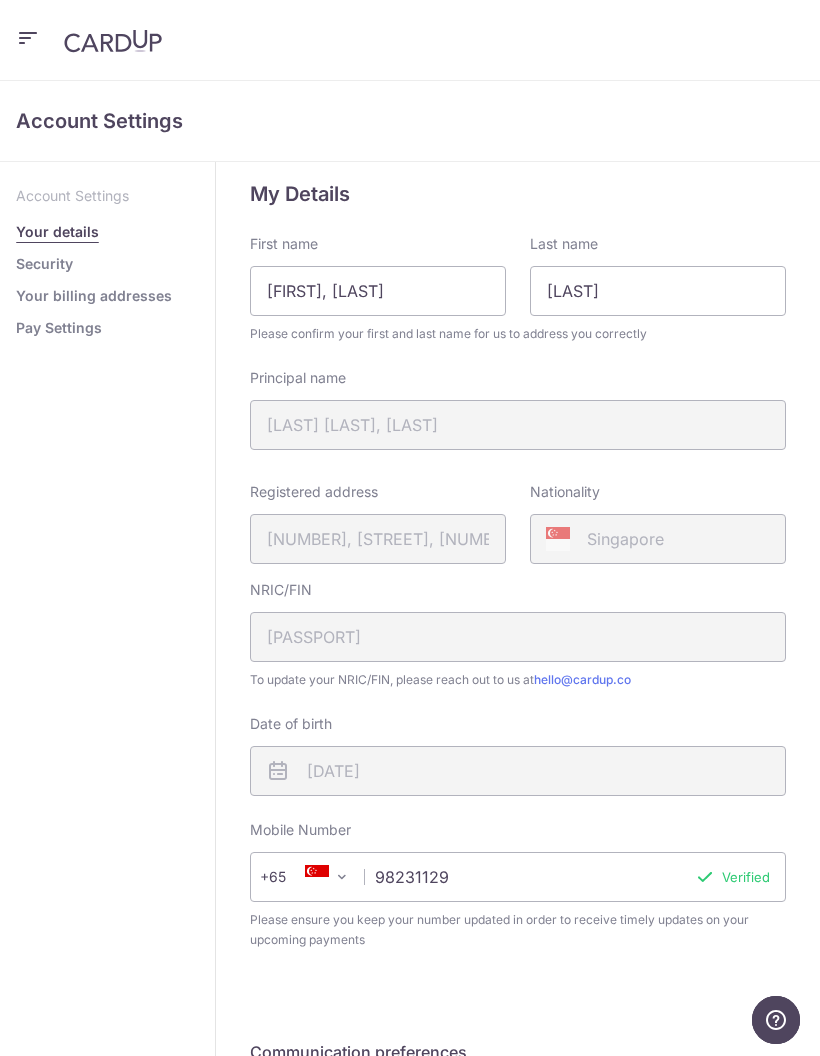 click on "Your billing addresses" at bounding box center (94, 296) 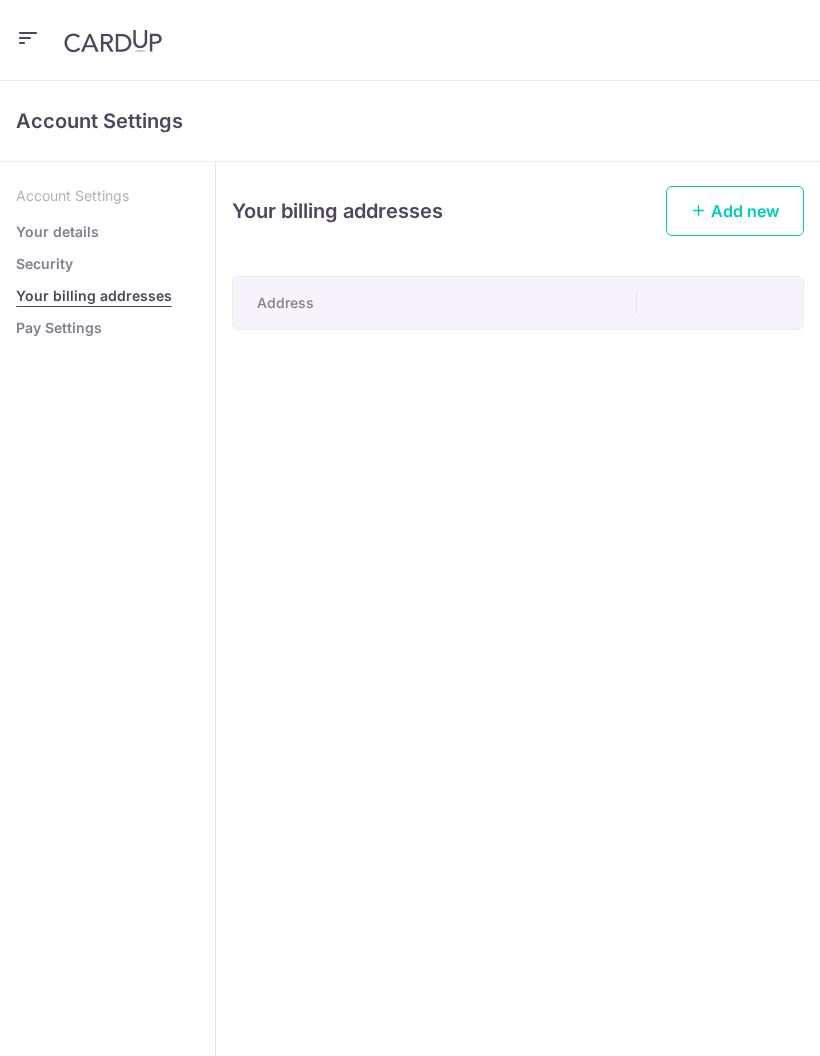 scroll, scrollTop: 0, scrollLeft: 0, axis: both 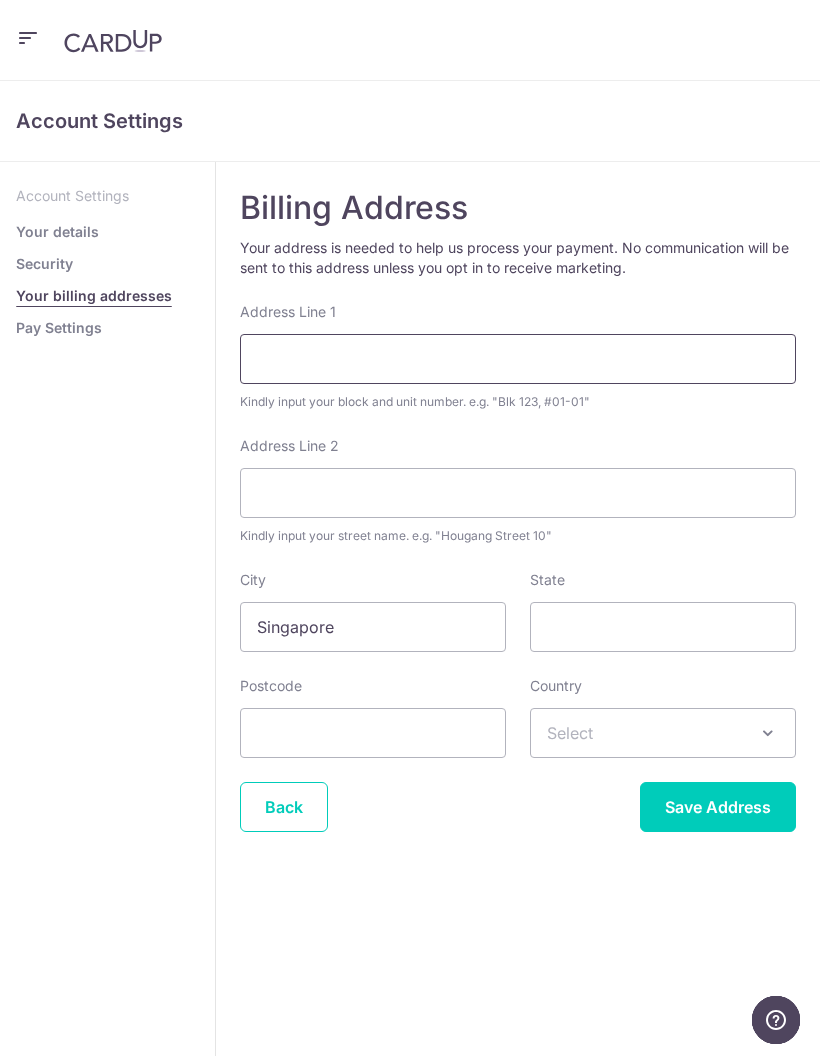 click on "Address Line 1" at bounding box center (518, 359) 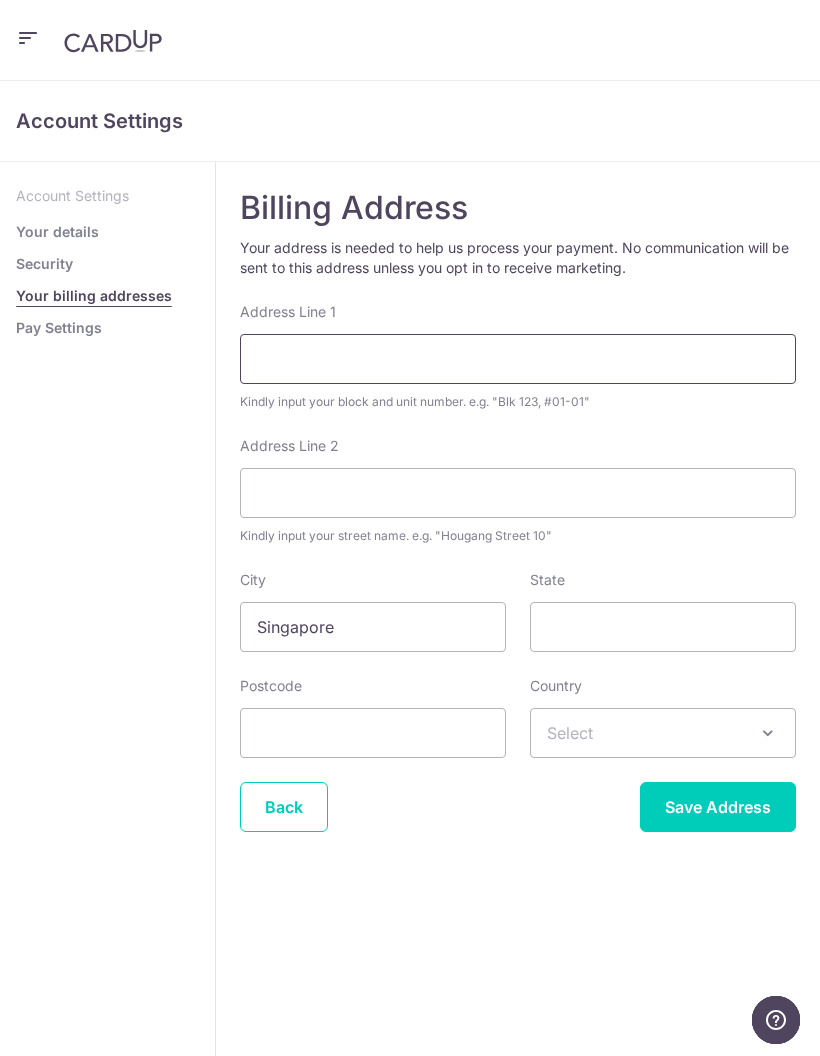 type on "7 Hertford Road" 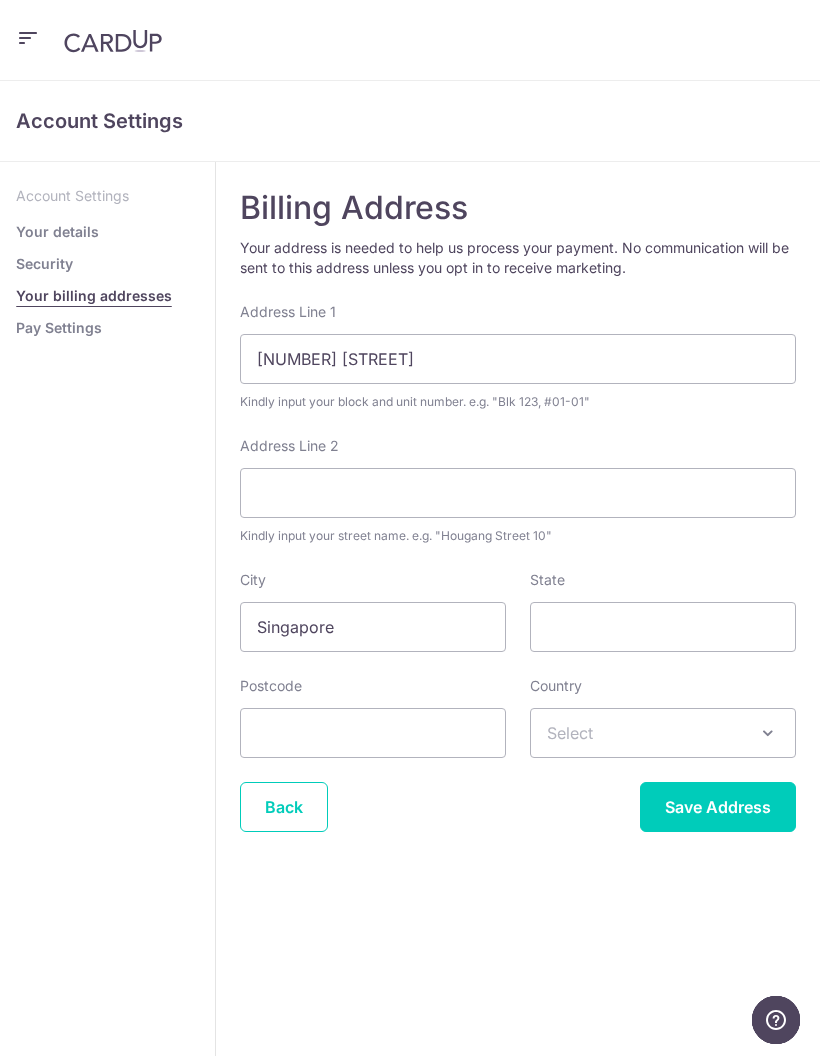 type on "219405" 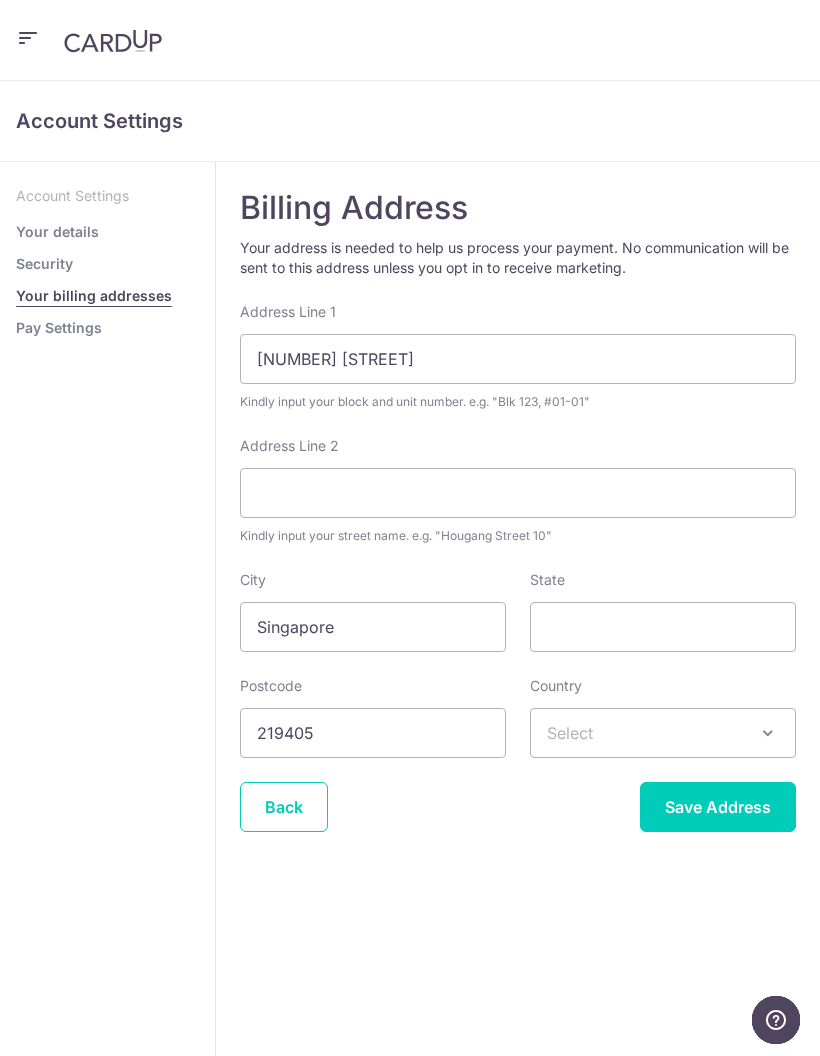 select on "199" 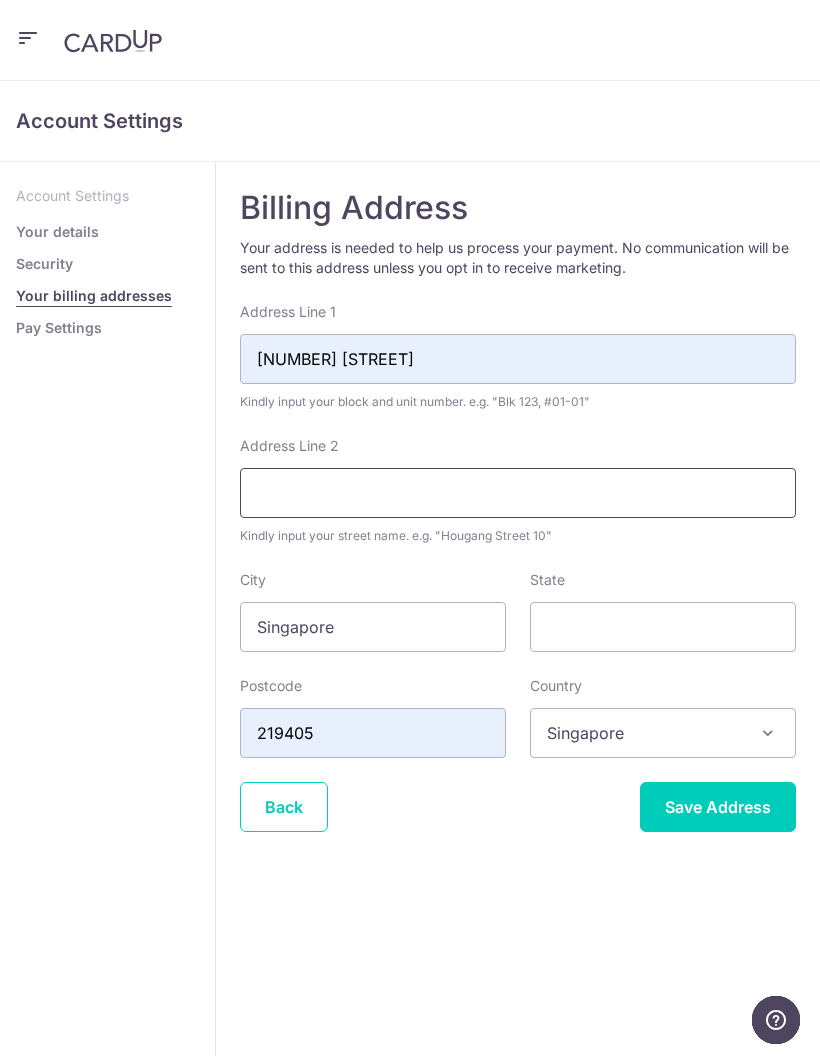 click on "Address Line 2" at bounding box center [518, 493] 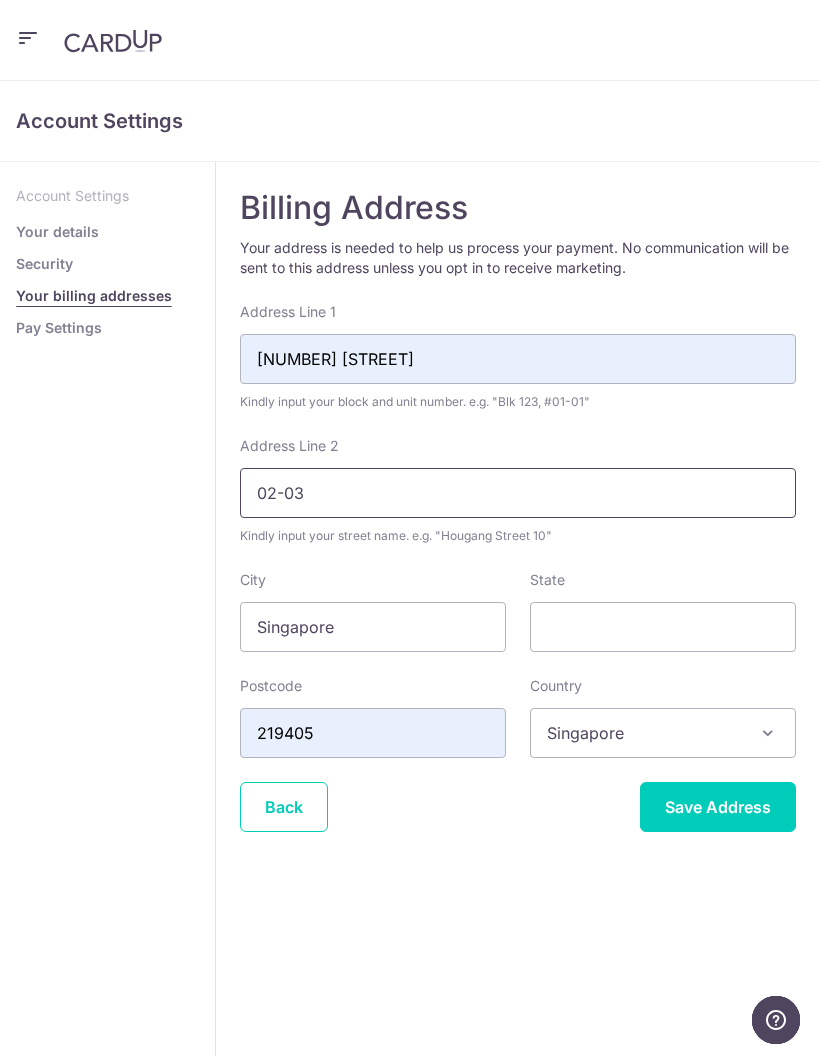 type on "02-03" 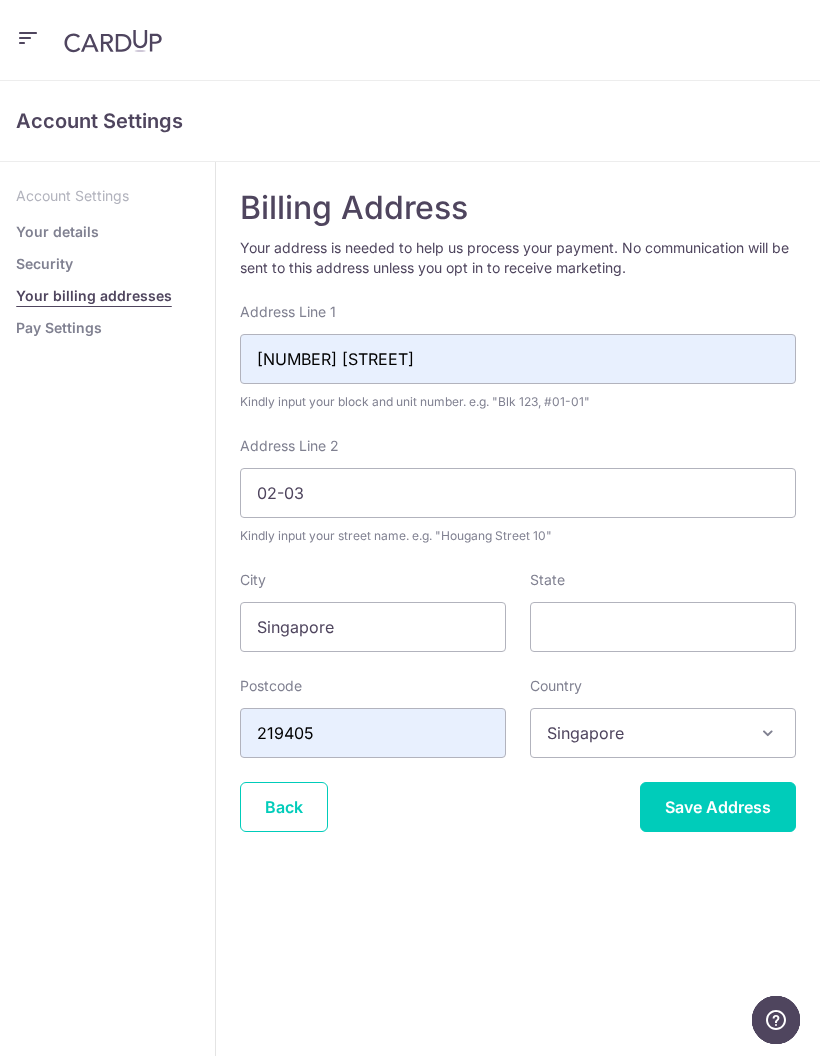 click on "Save Address" at bounding box center [718, 807] 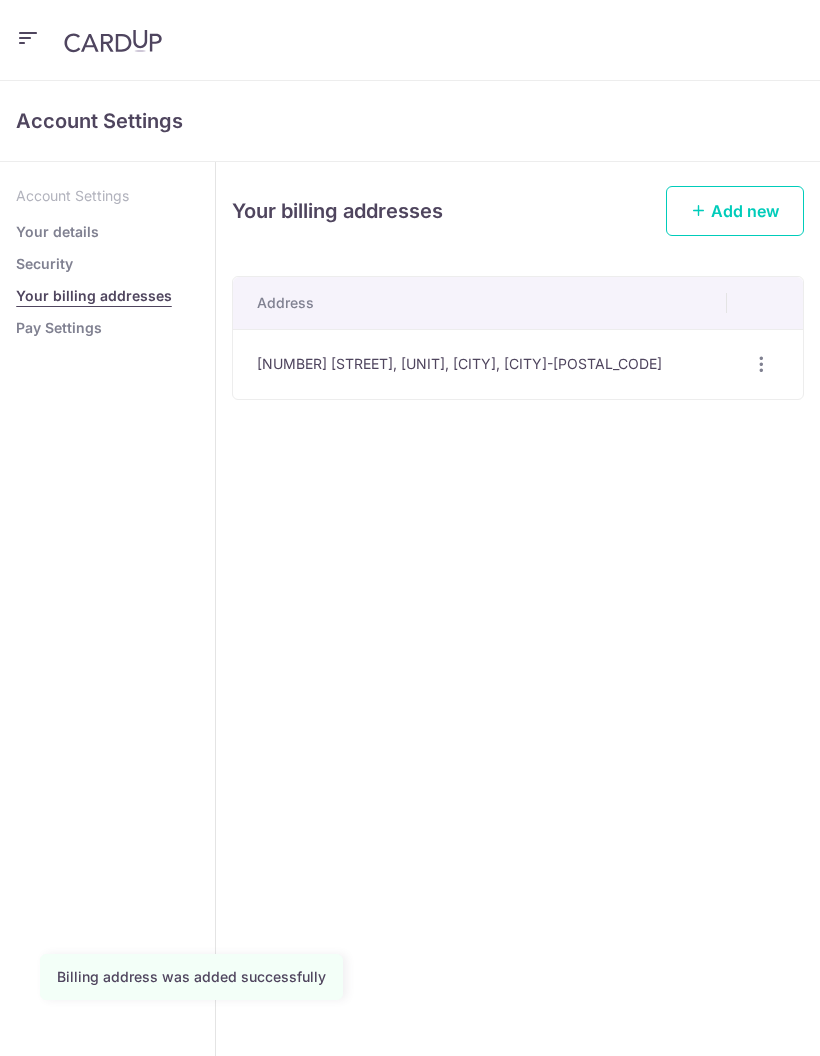 scroll, scrollTop: 0, scrollLeft: 0, axis: both 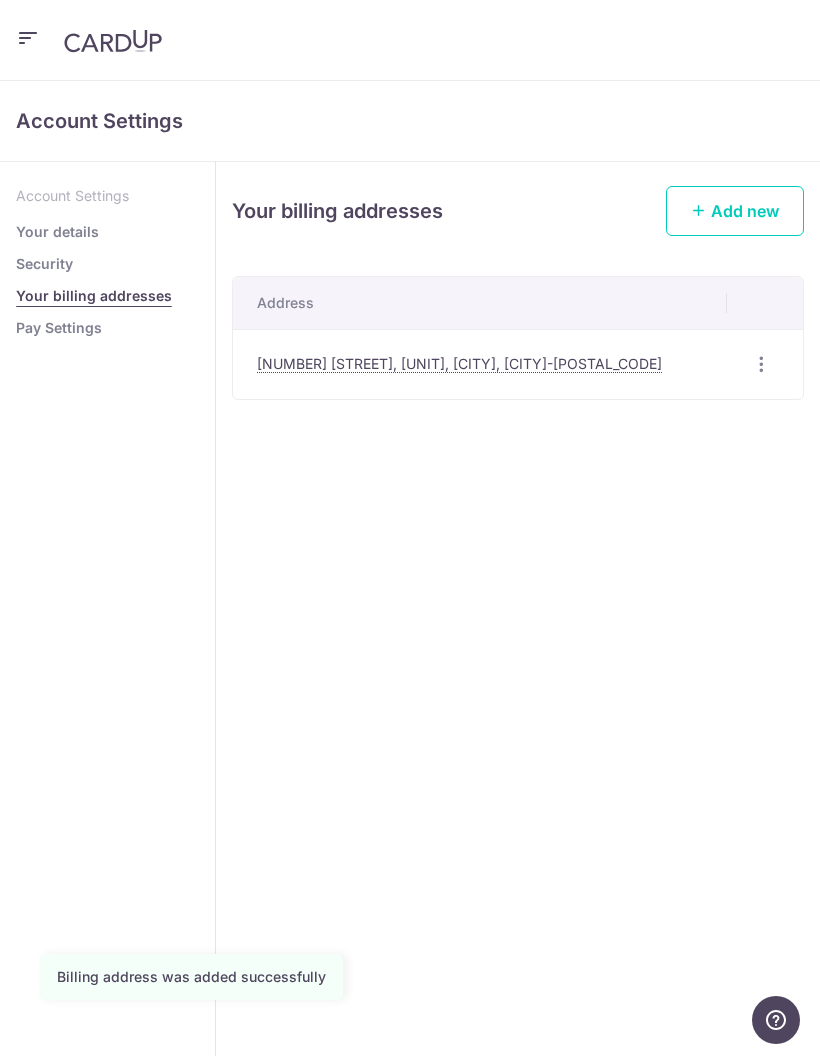 click on "Your details" at bounding box center (57, 232) 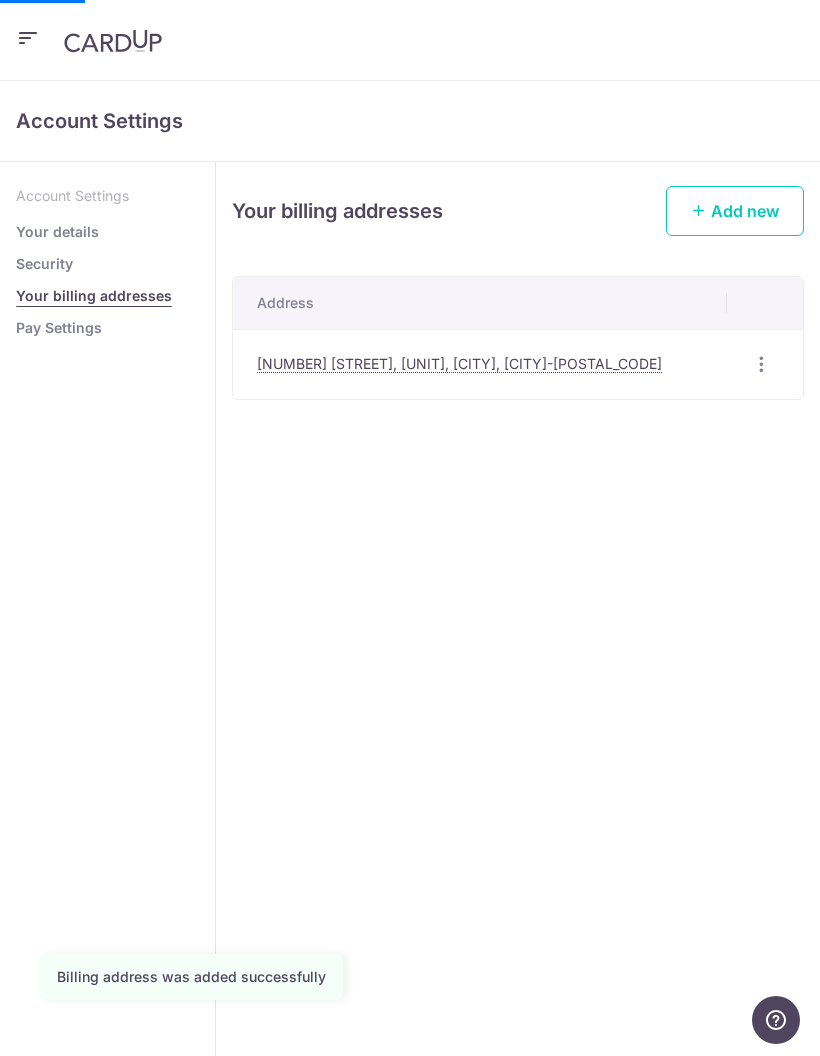 click on "Account Settings Your details Security Your billing addresses Pay Settings" at bounding box center (107, 262) 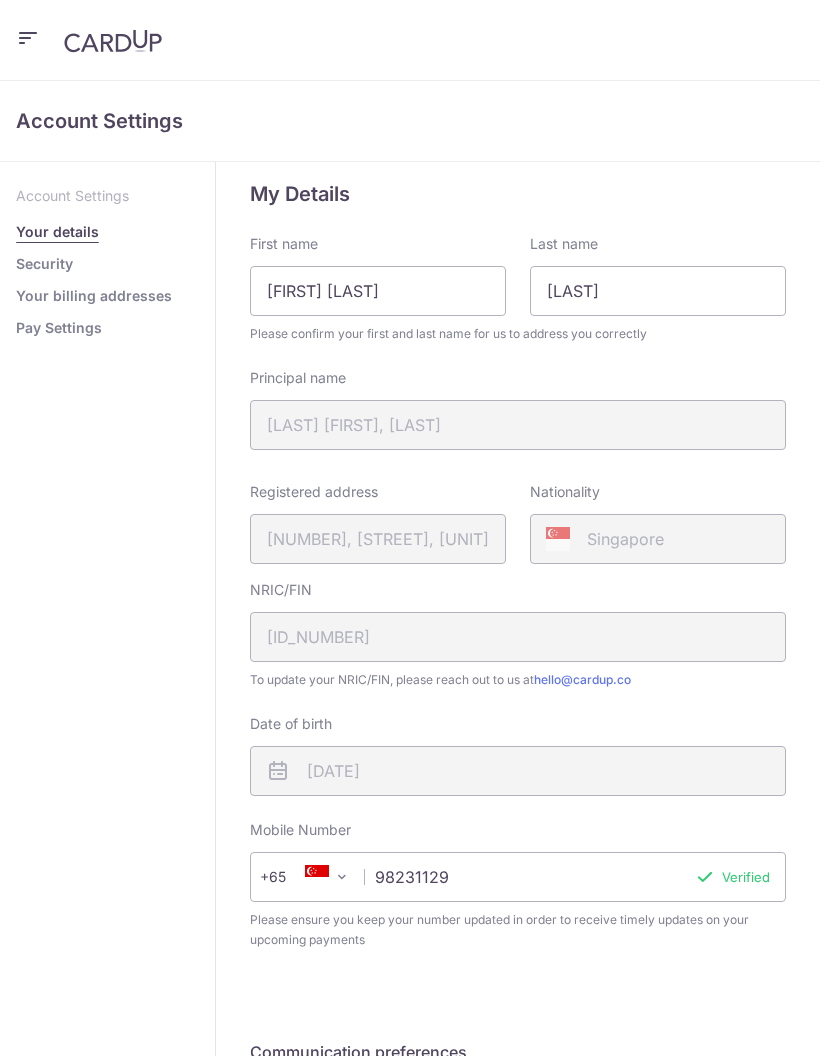 scroll, scrollTop: 0, scrollLeft: 0, axis: both 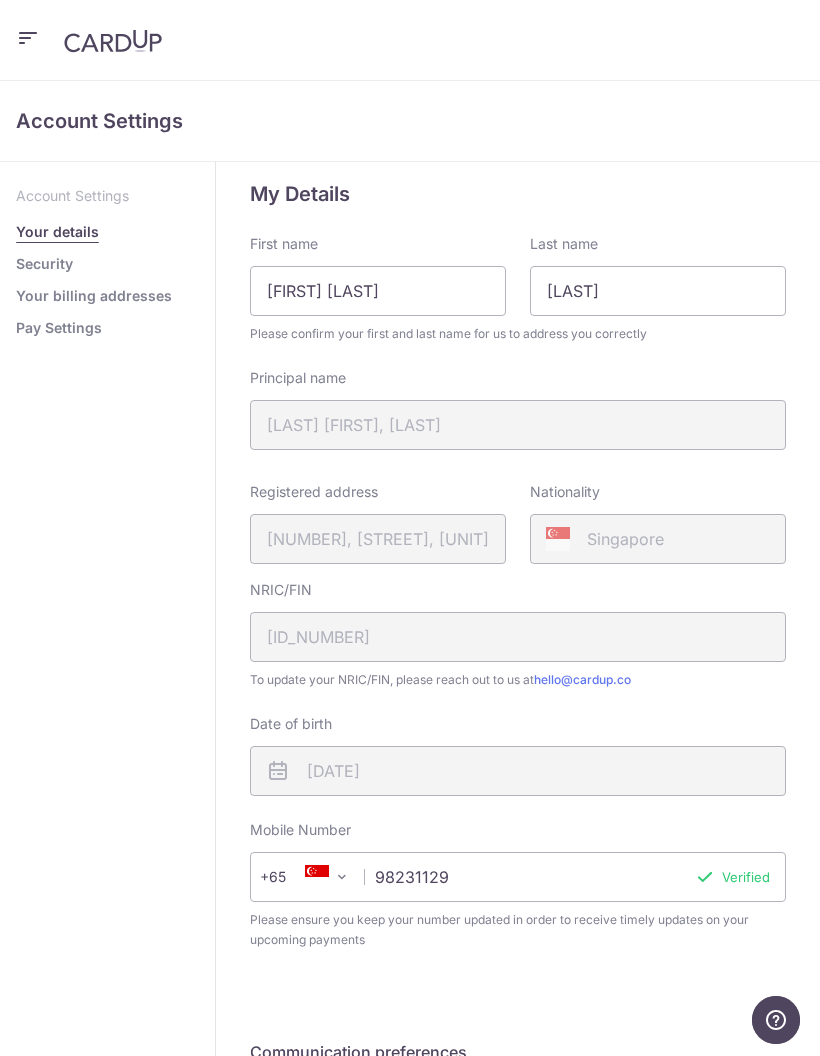 click on "Security" at bounding box center [44, 264] 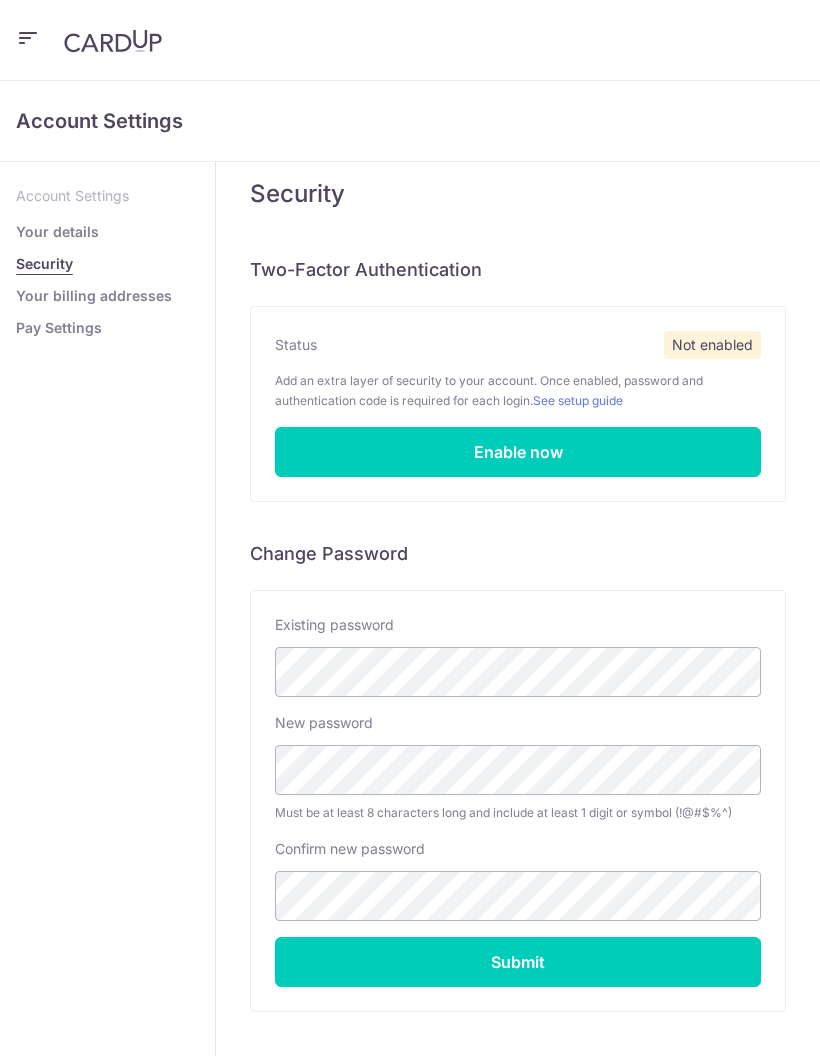 scroll, scrollTop: 0, scrollLeft: 0, axis: both 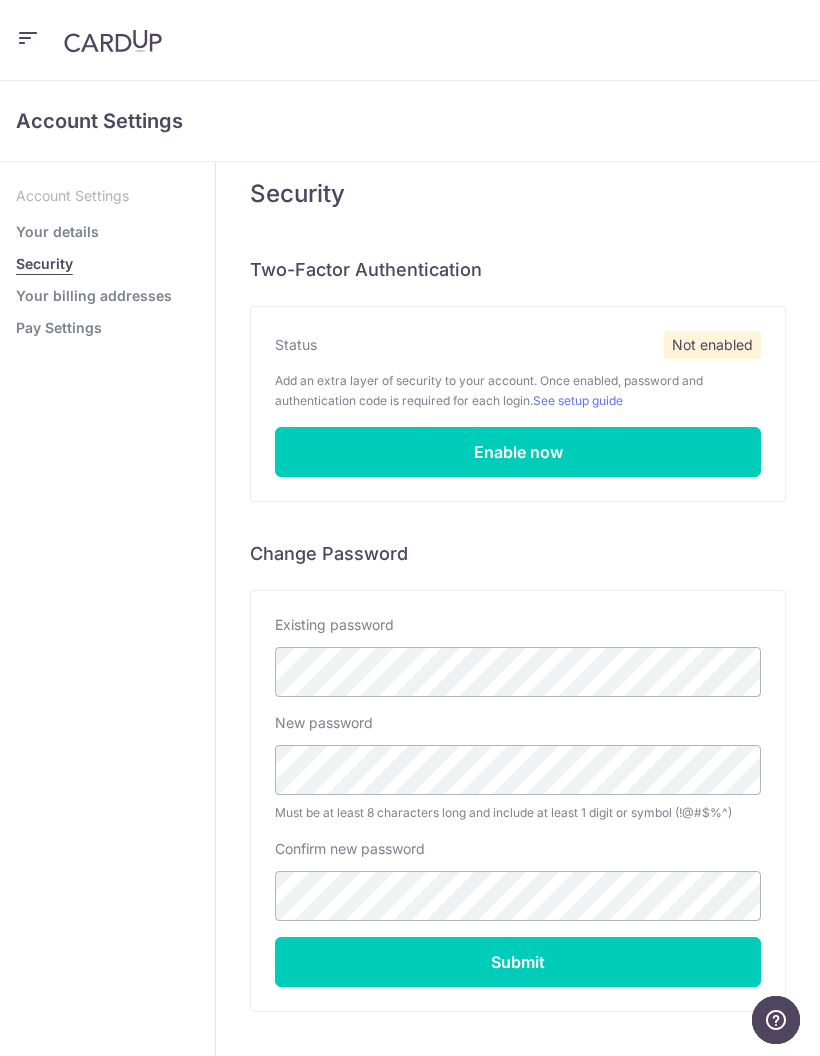 click at bounding box center (28, 38) 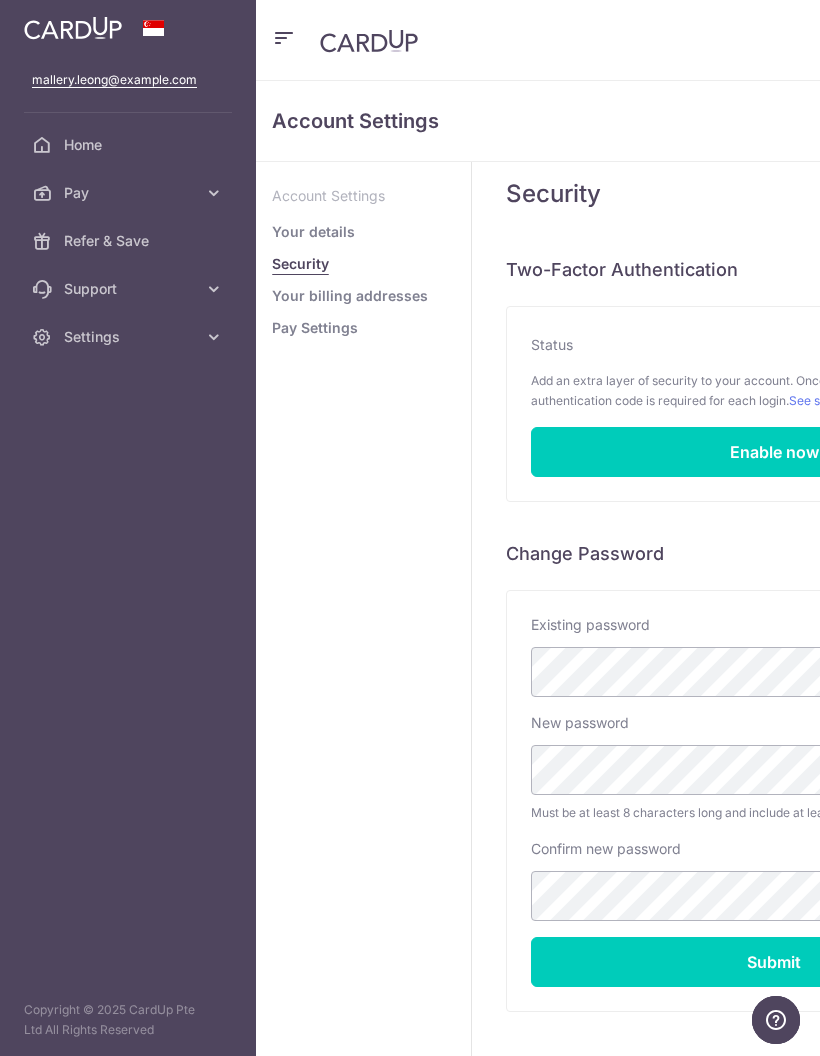 click on "Pay" at bounding box center [130, 193] 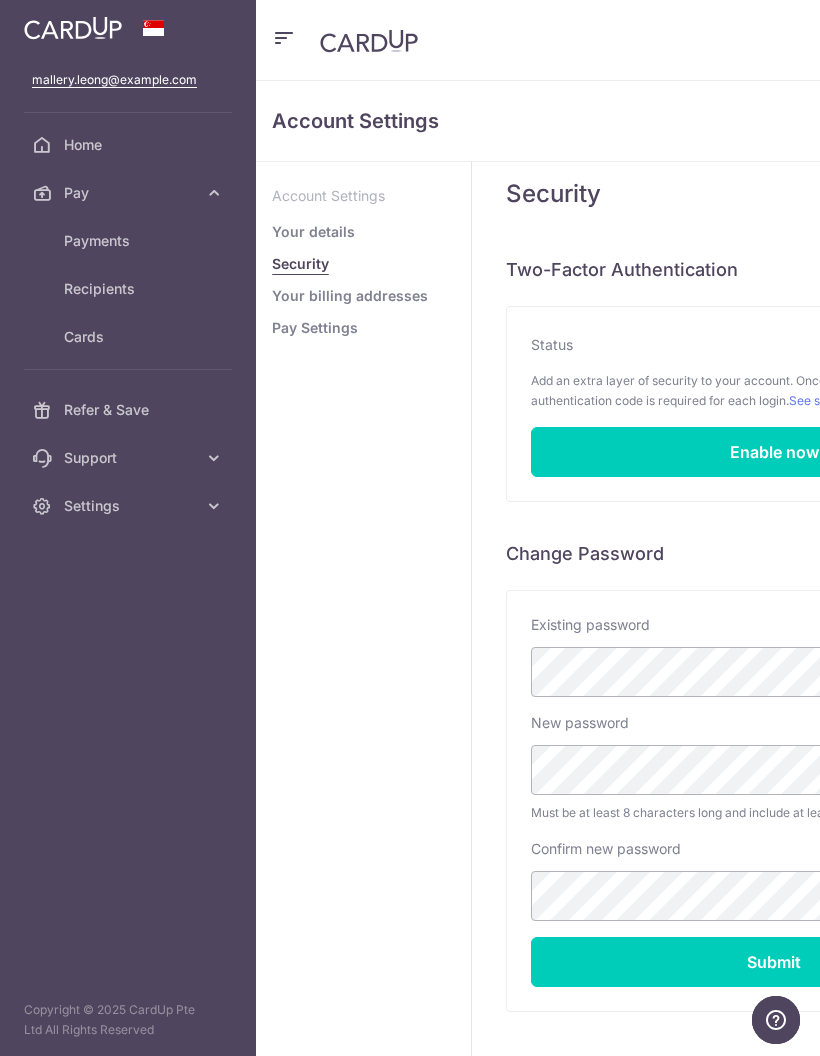 click on "Payments" at bounding box center (130, 241) 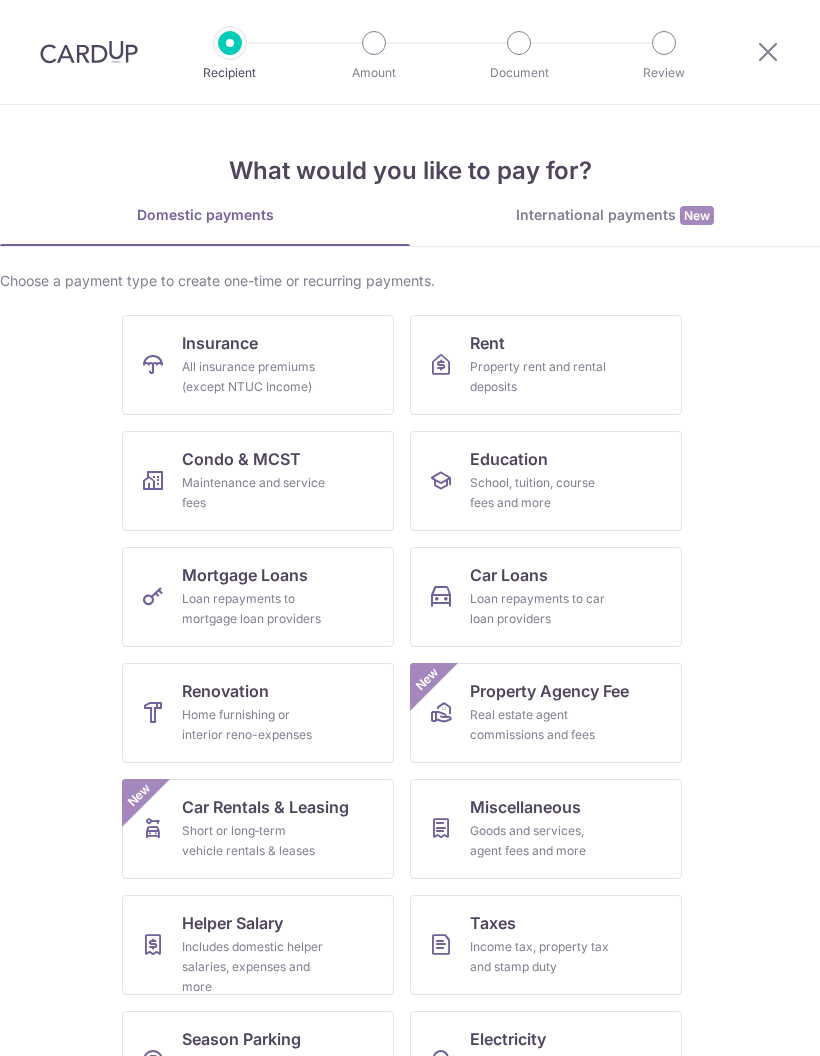 scroll, scrollTop: 0, scrollLeft: 0, axis: both 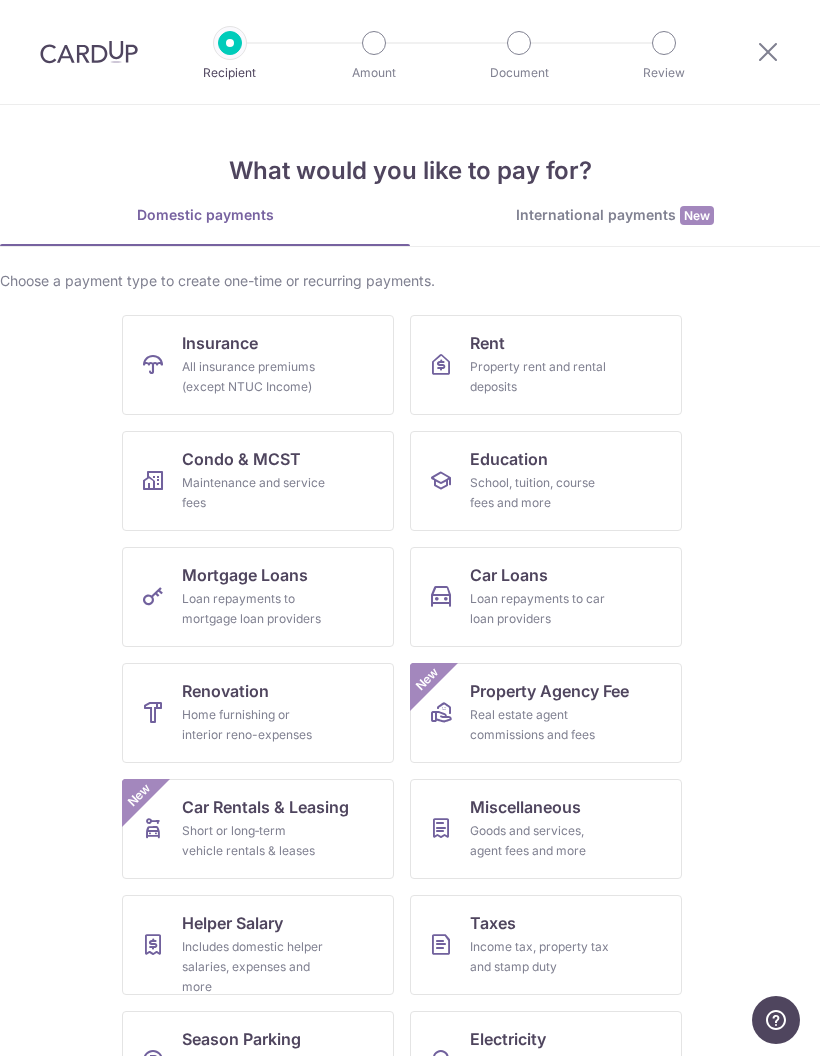 click on "Income tax, property tax and stamp duty" at bounding box center (542, 957) 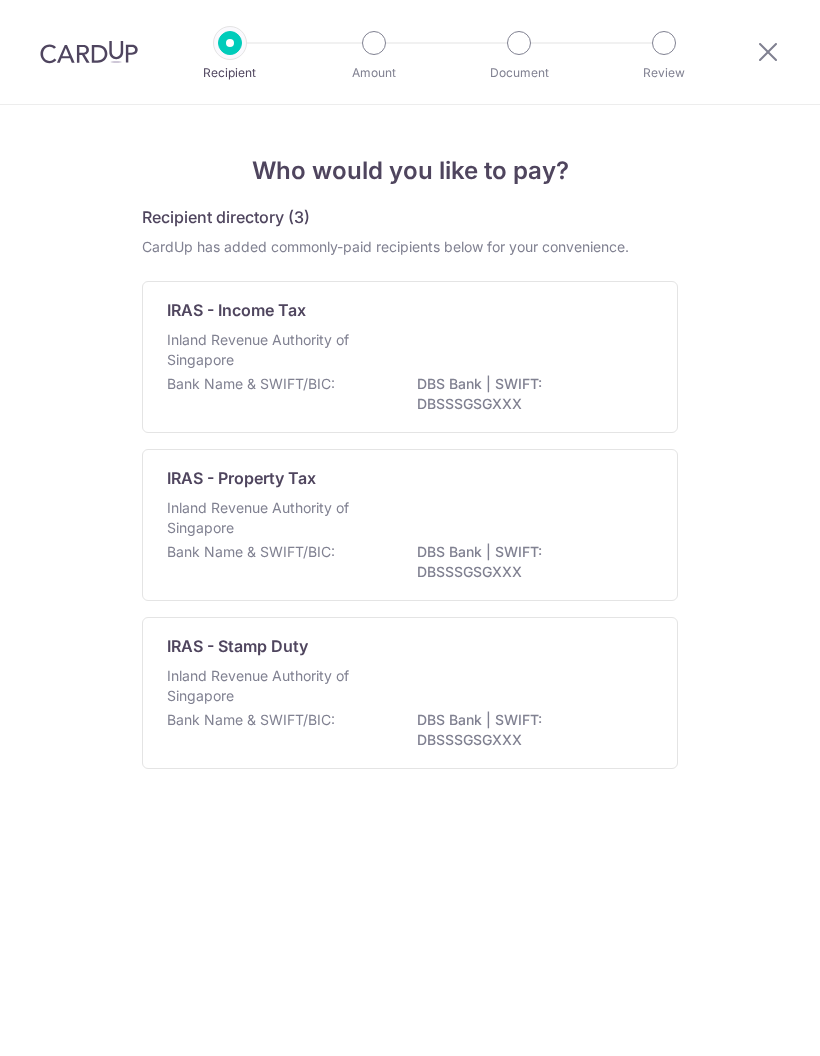 scroll, scrollTop: 0, scrollLeft: 0, axis: both 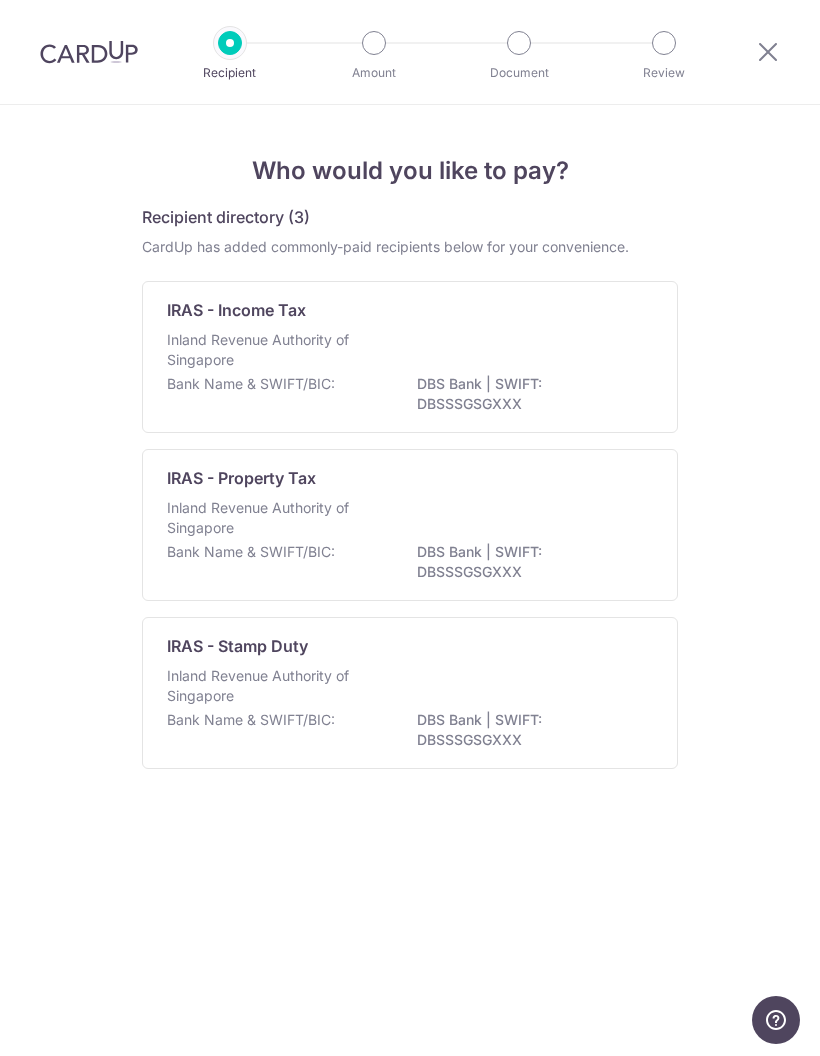 click on "Inland Revenue Authority of Singapore" at bounding box center [410, 352] 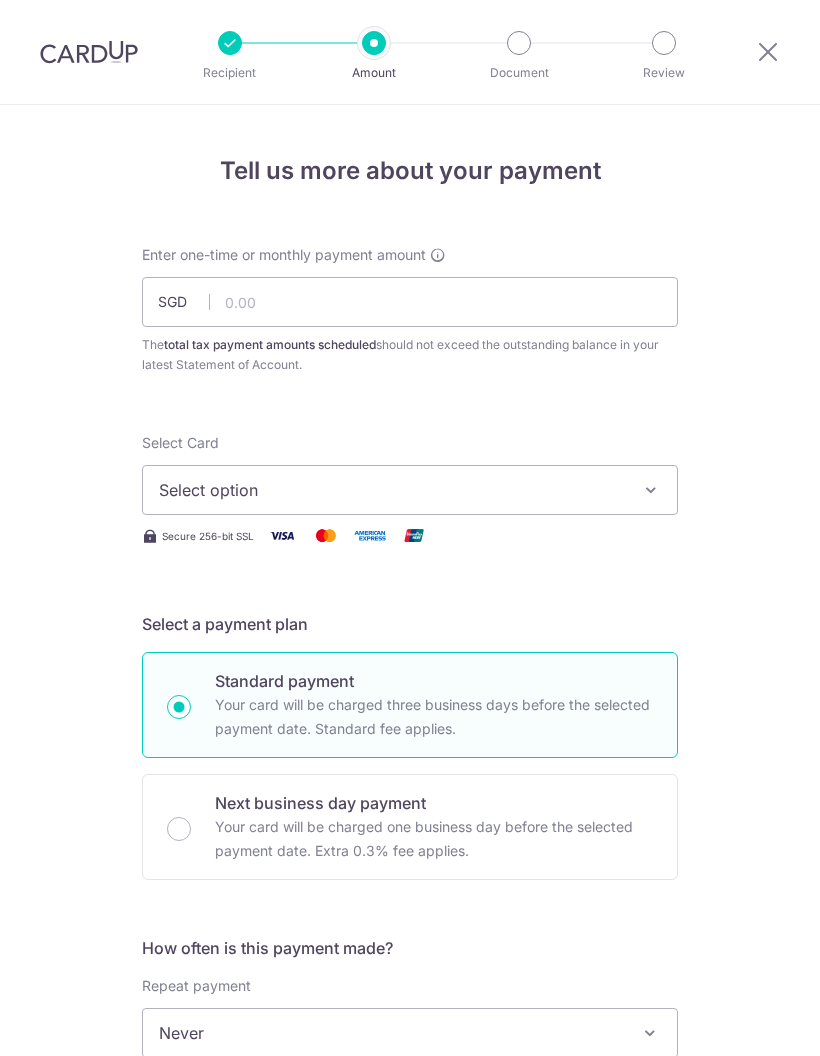 scroll, scrollTop: 0, scrollLeft: 0, axis: both 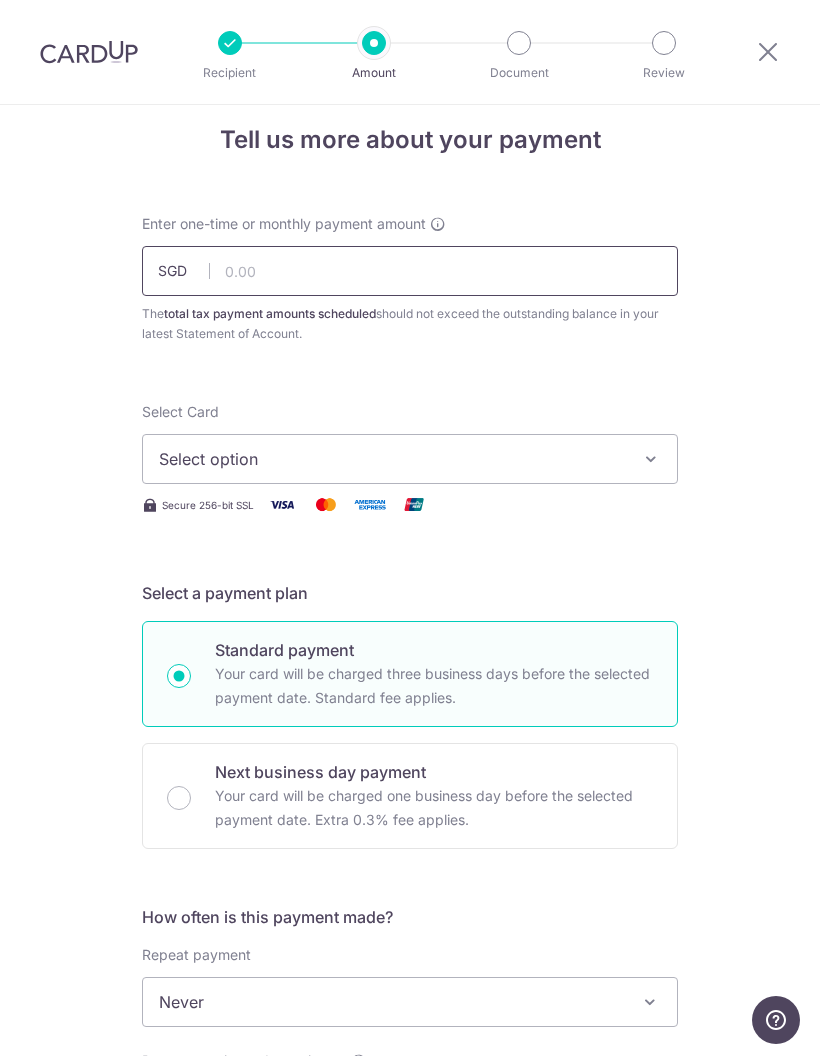 click at bounding box center [410, 271] 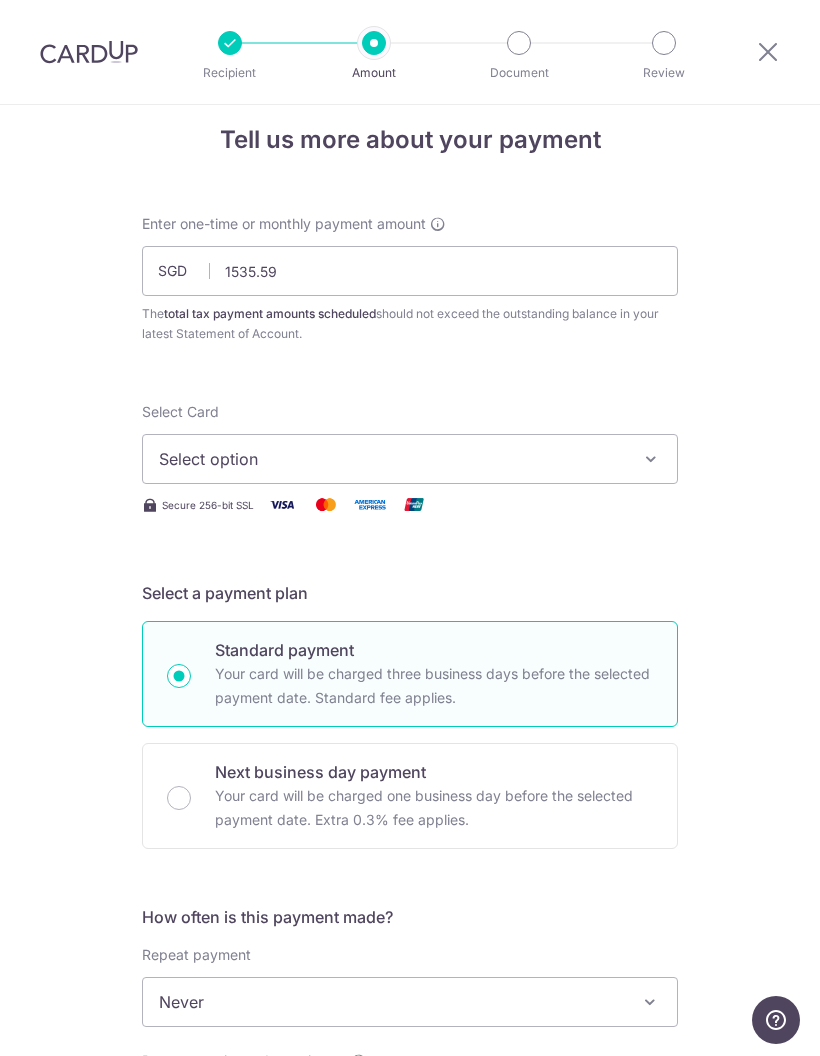 click on "Select option" at bounding box center (392, 459) 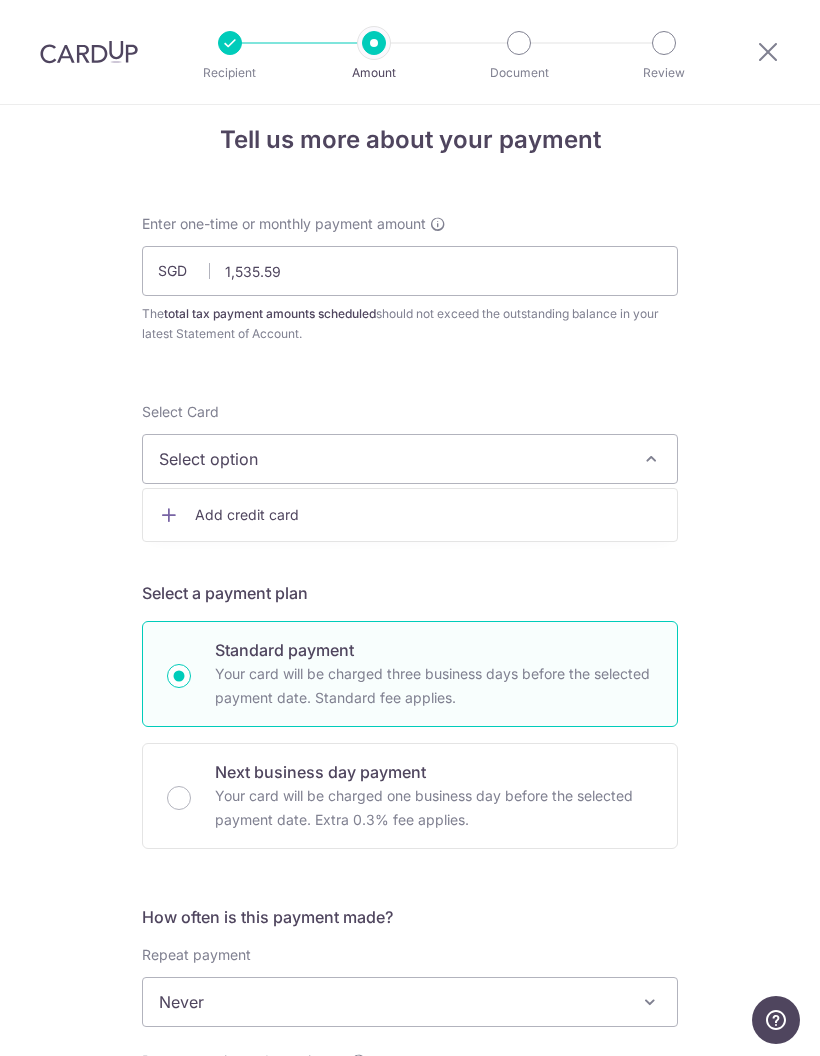 click on "Add credit card" at bounding box center [410, 515] 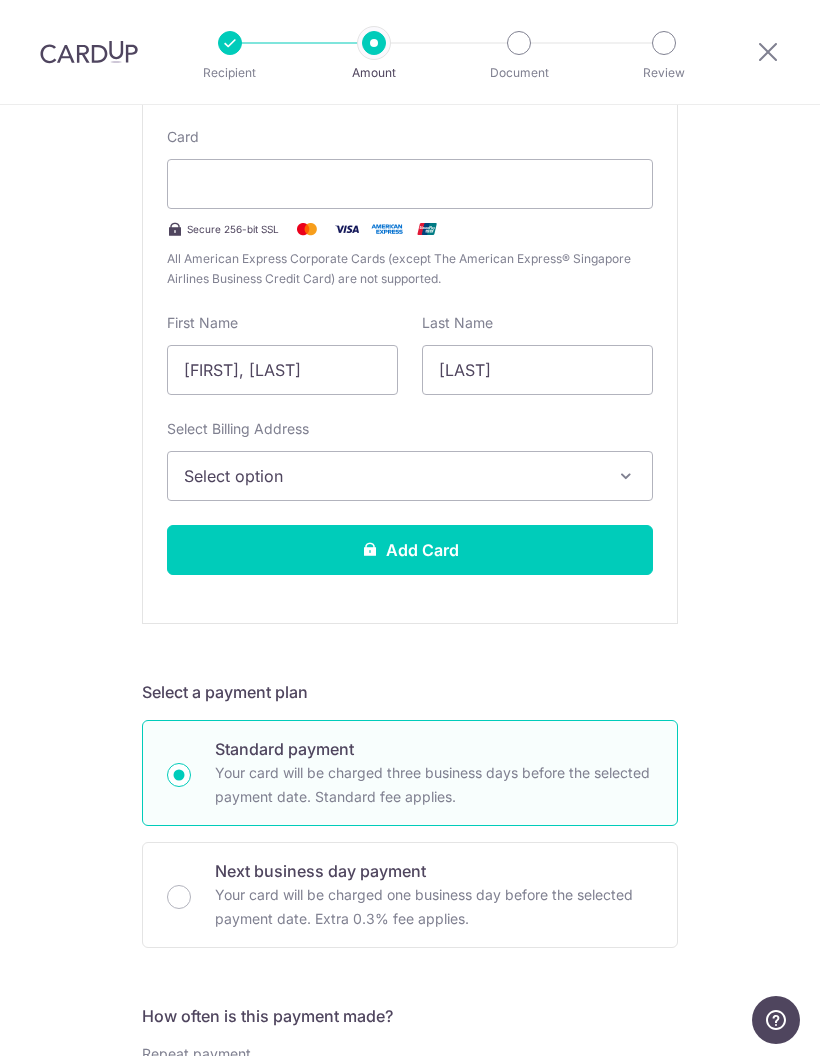 scroll, scrollTop: 475, scrollLeft: 0, axis: vertical 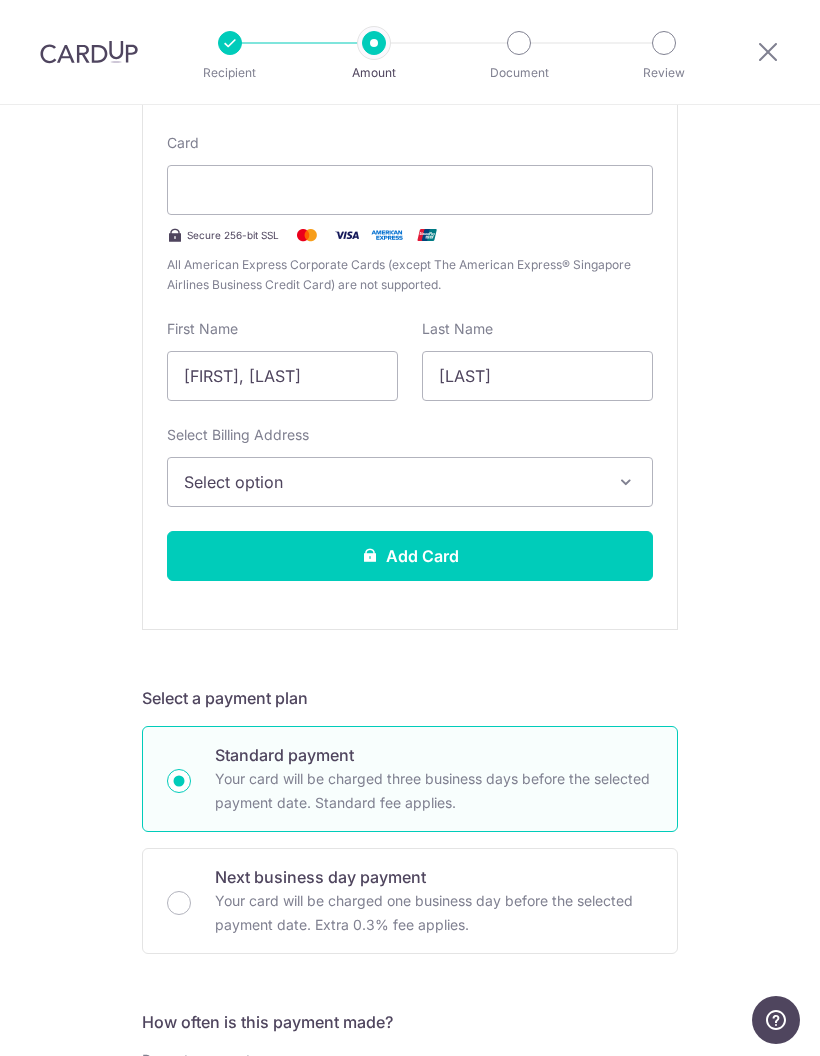 click on "Select option" at bounding box center [410, 482] 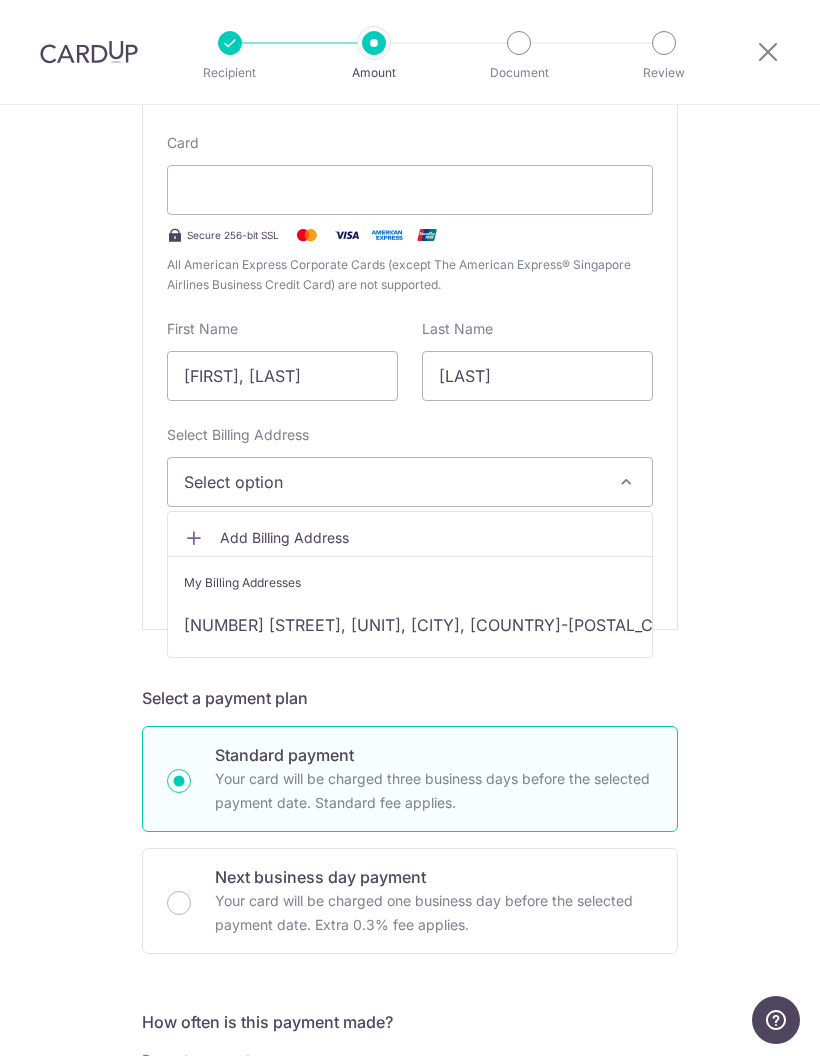 click on "7 Hertford Road, 02-03, Singapore, Singapore-219405" at bounding box center (410, 625) 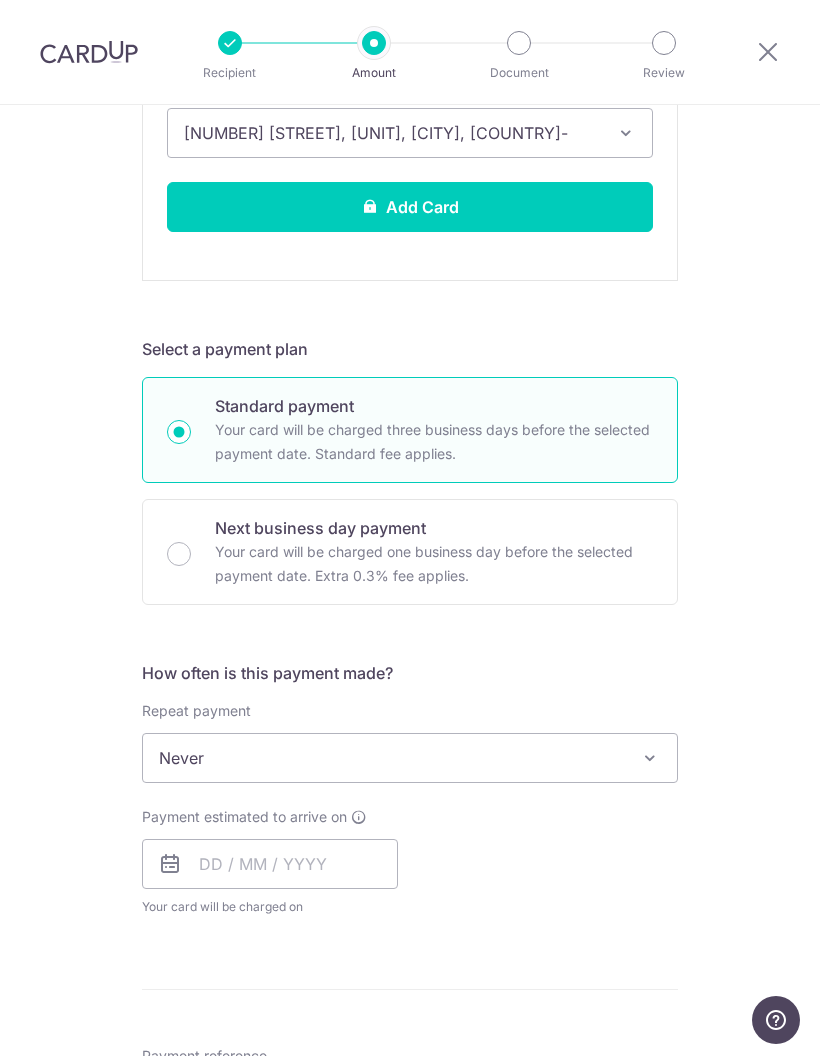 scroll, scrollTop: 830, scrollLeft: 0, axis: vertical 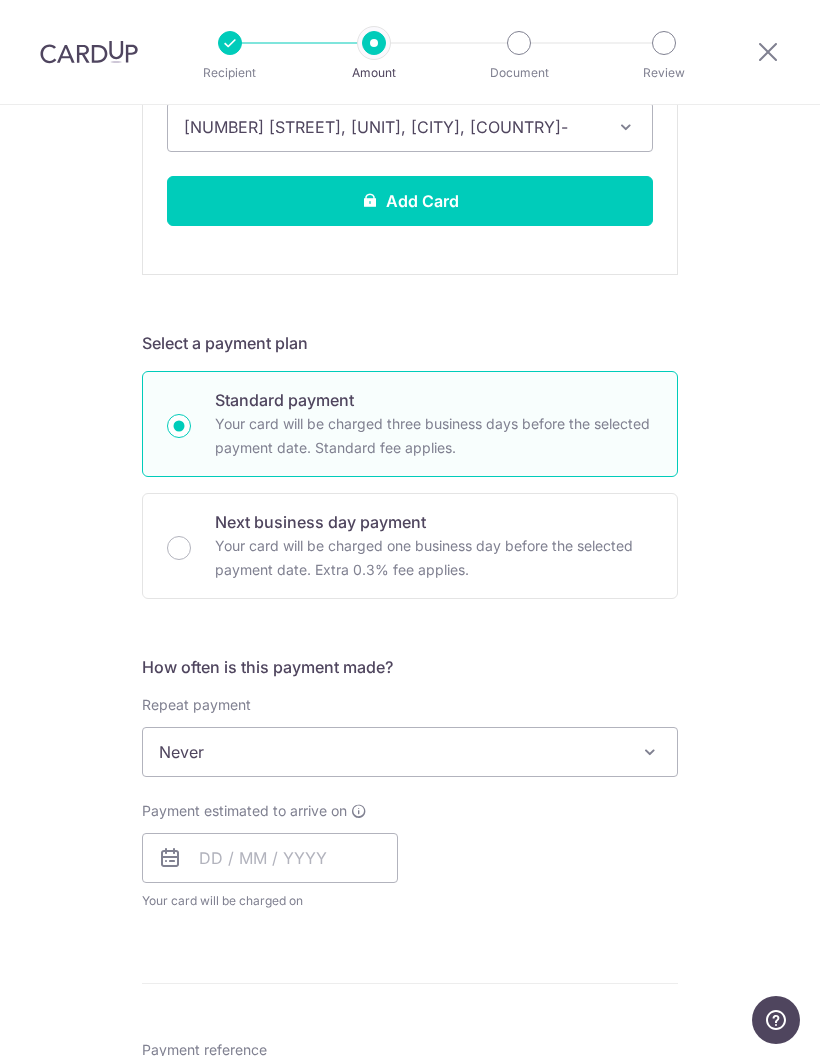 click at bounding box center (650, 752) 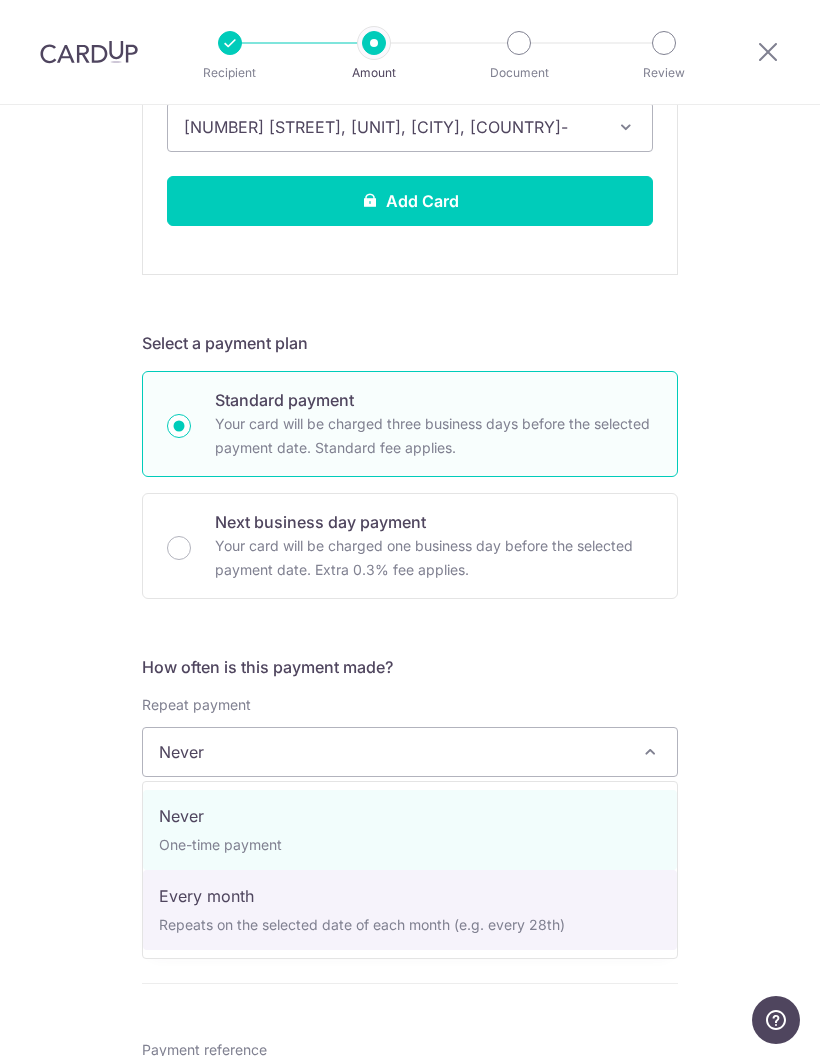 select on "3" 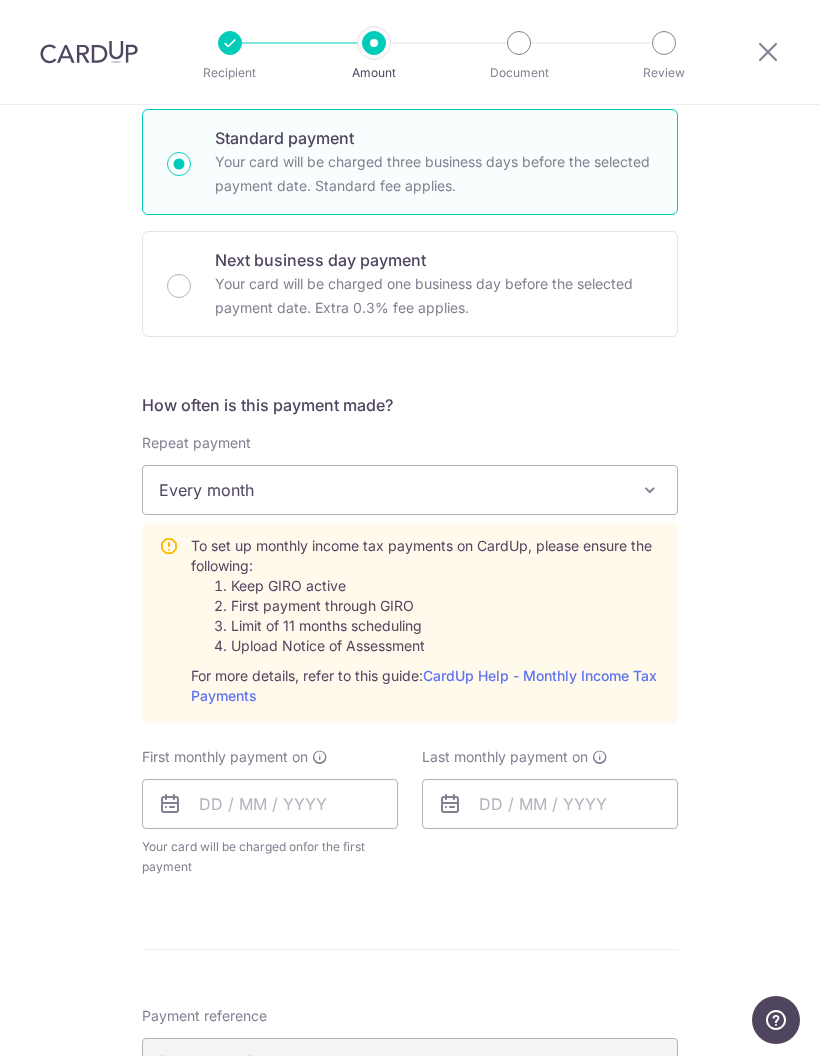 scroll, scrollTop: 1094, scrollLeft: 0, axis: vertical 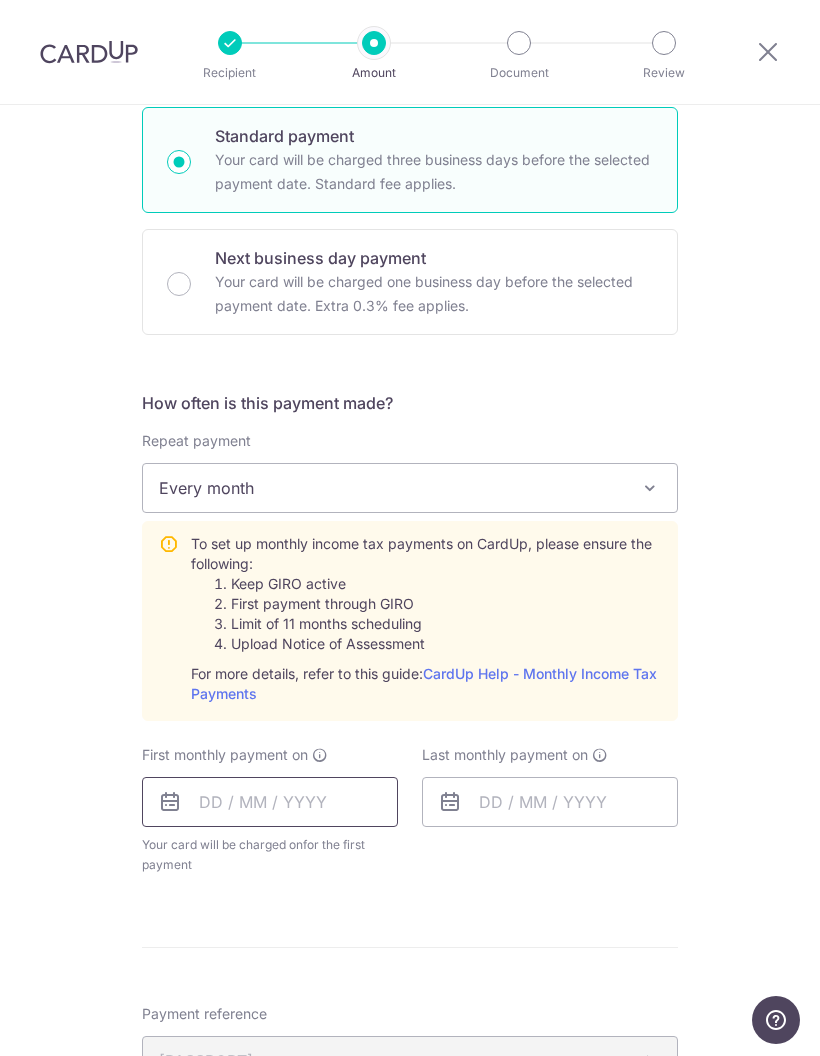 click at bounding box center (270, 802) 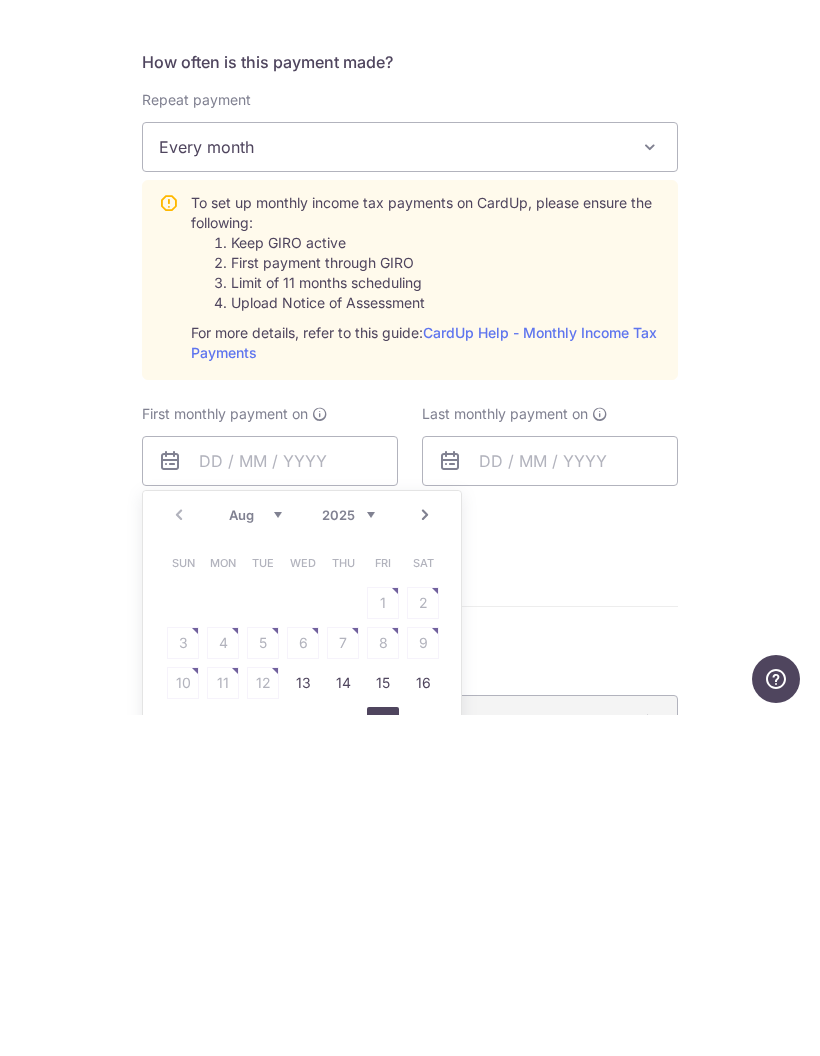 click on "22" at bounding box center [383, 1064] 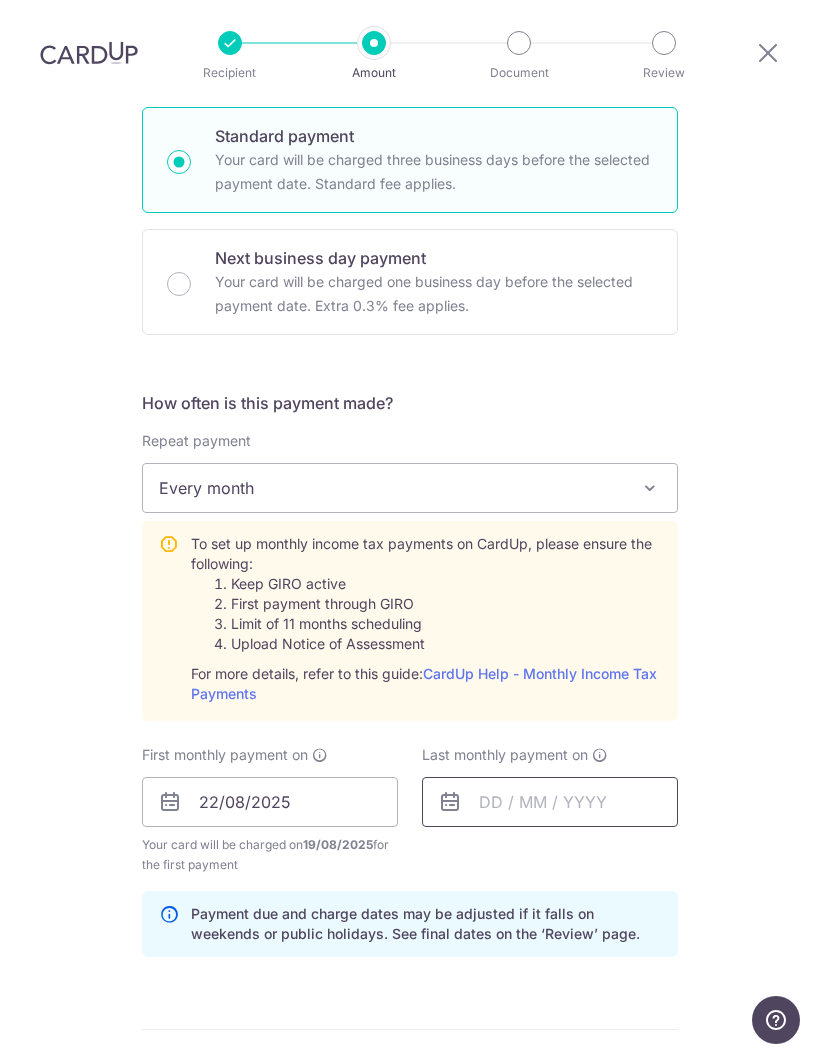 click at bounding box center [550, 802] 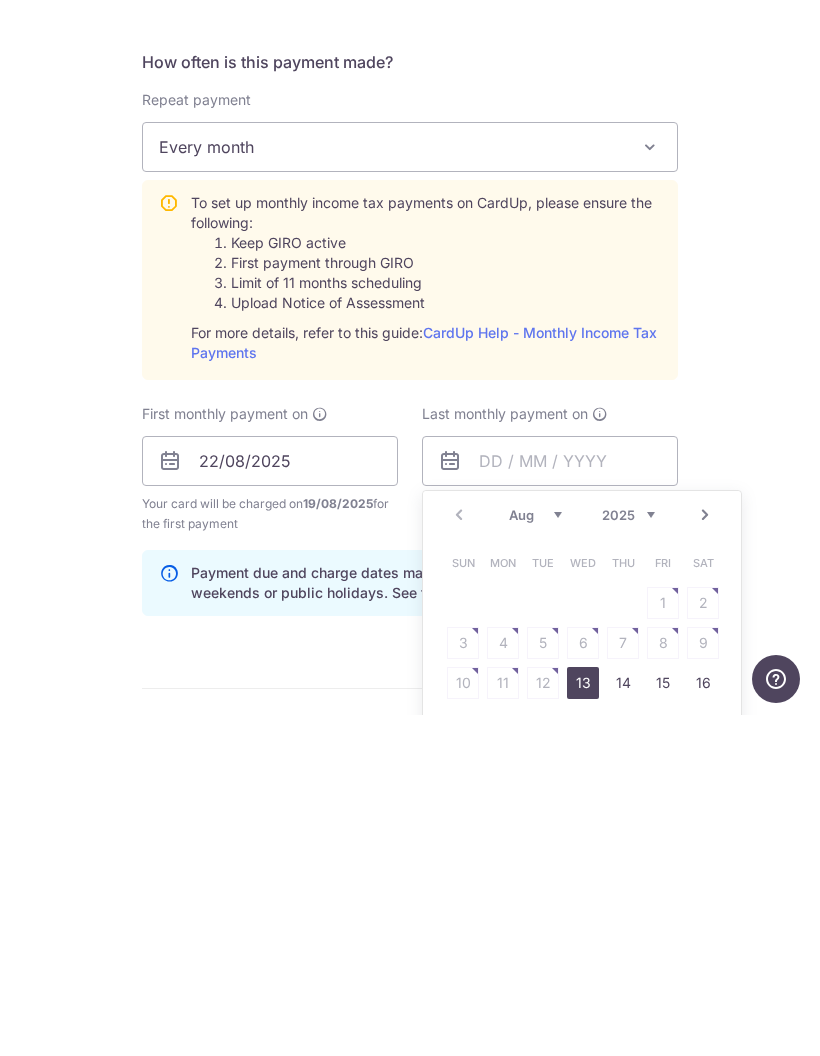 click on "2025 2026" at bounding box center [628, 856] 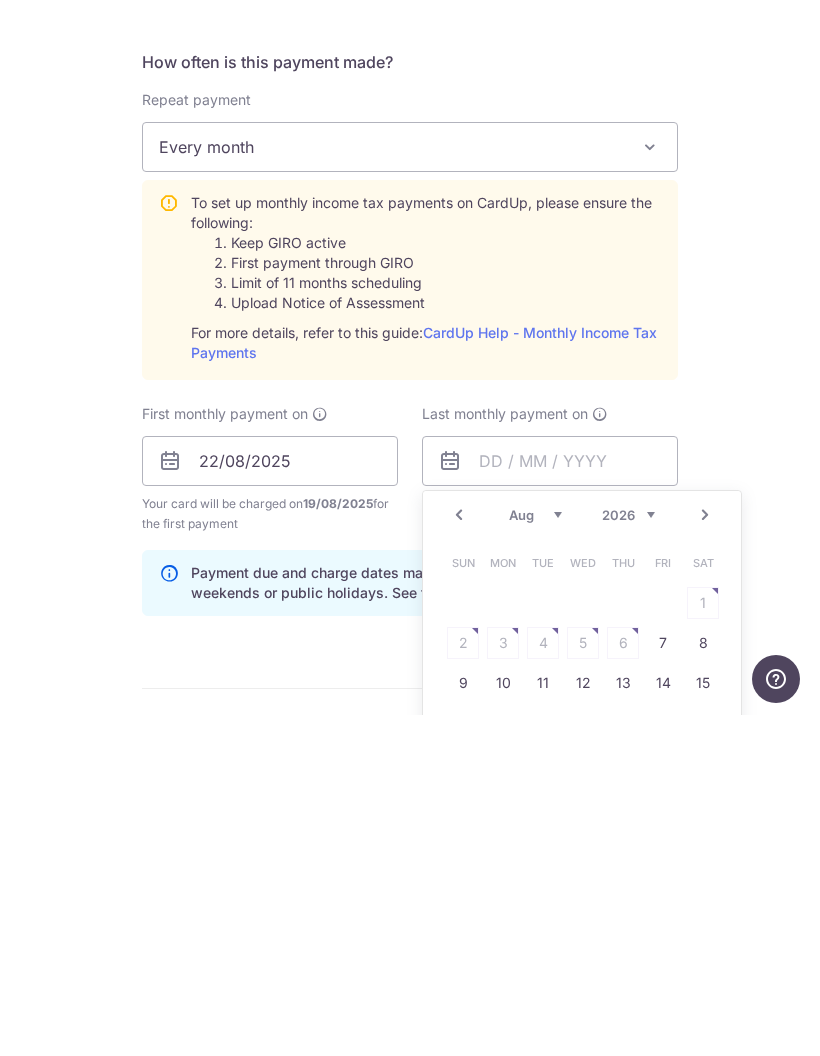click on "Jan Feb Mar Apr May Jun Jul Aug Sep" at bounding box center [535, 856] 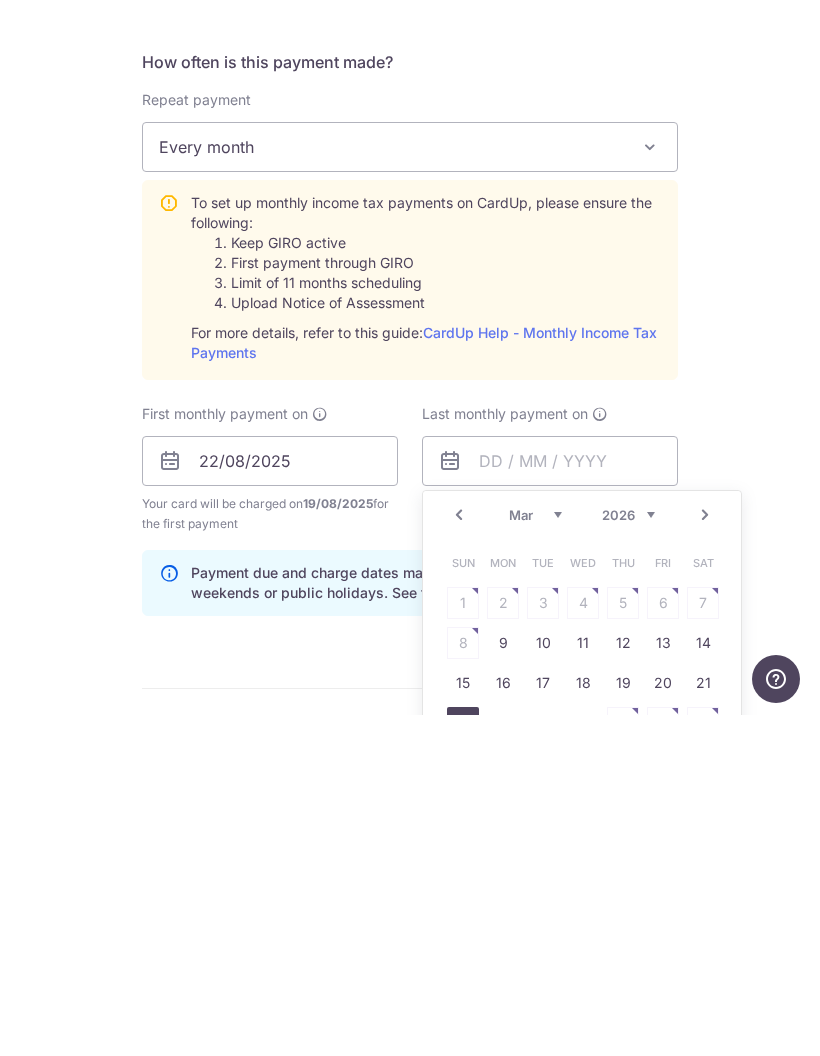 click on "22" at bounding box center (463, 1064) 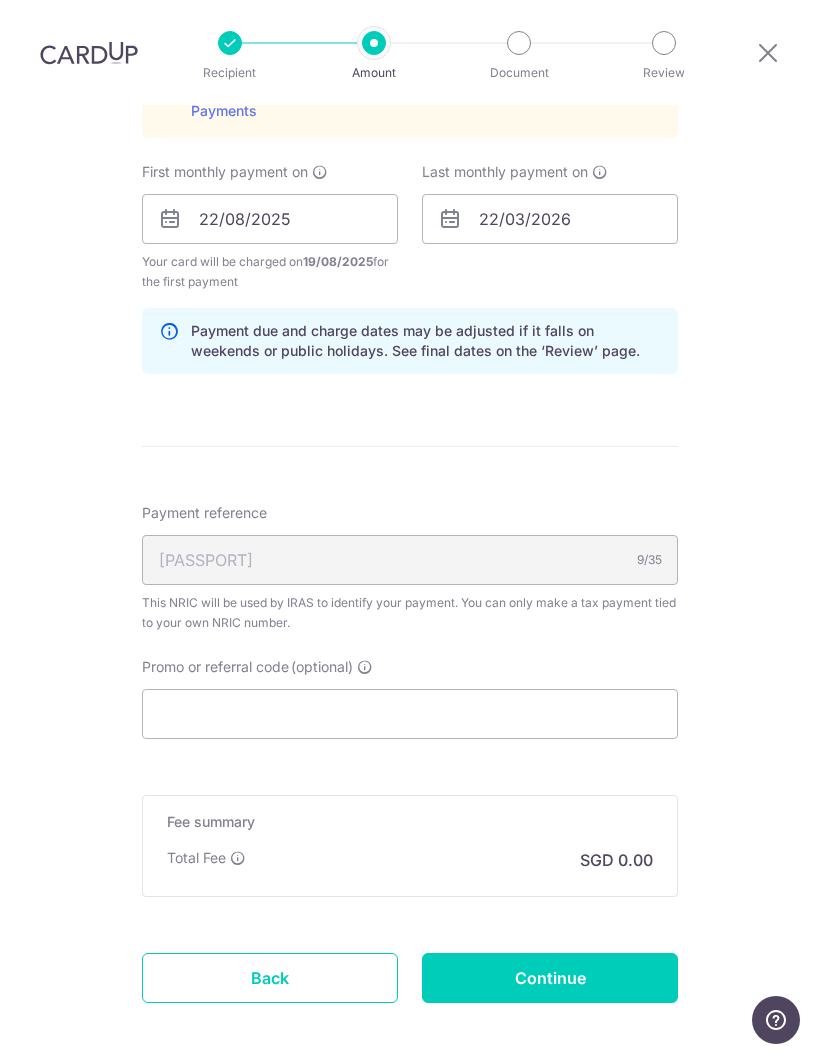 scroll, scrollTop: 1679, scrollLeft: 0, axis: vertical 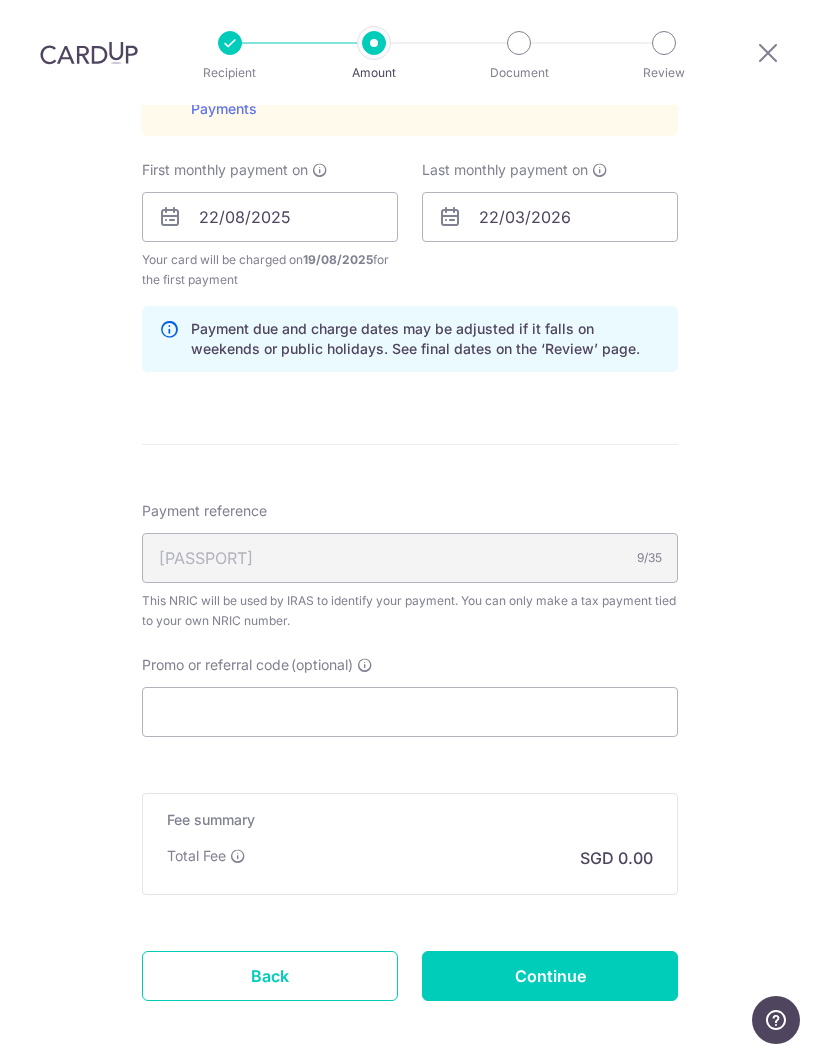 click on "Promo or referral code
(optional)" at bounding box center [410, 712] 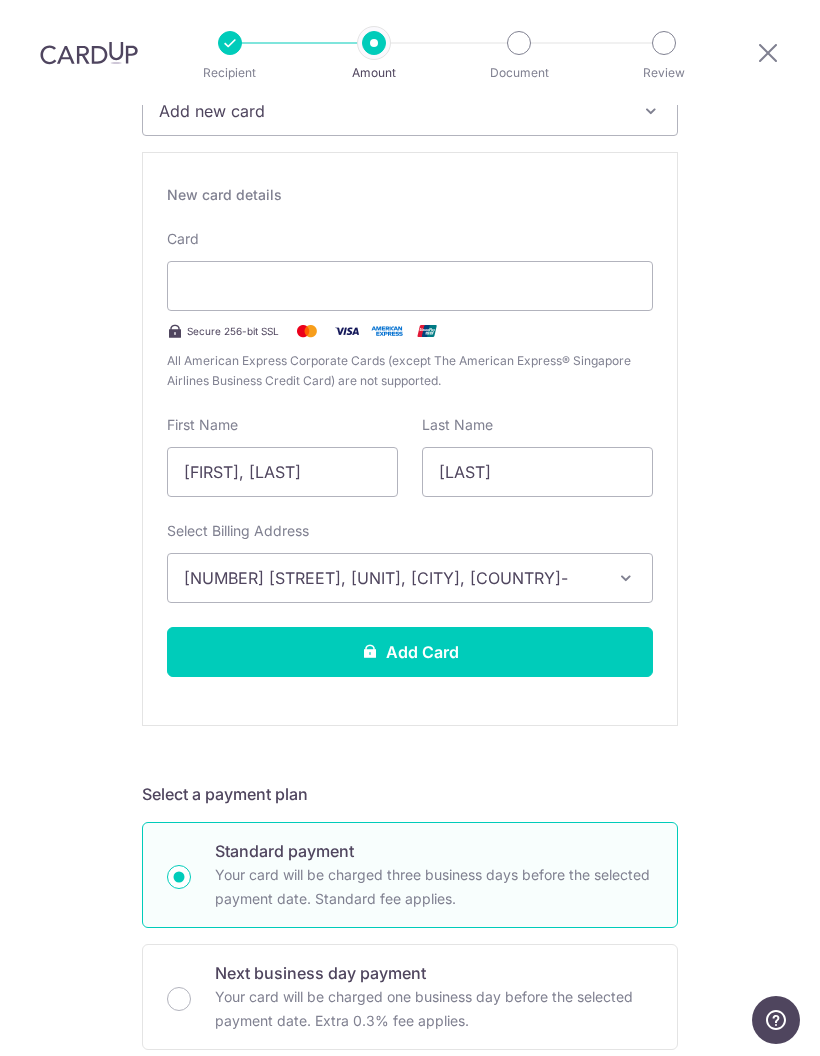 scroll, scrollTop: 372, scrollLeft: 0, axis: vertical 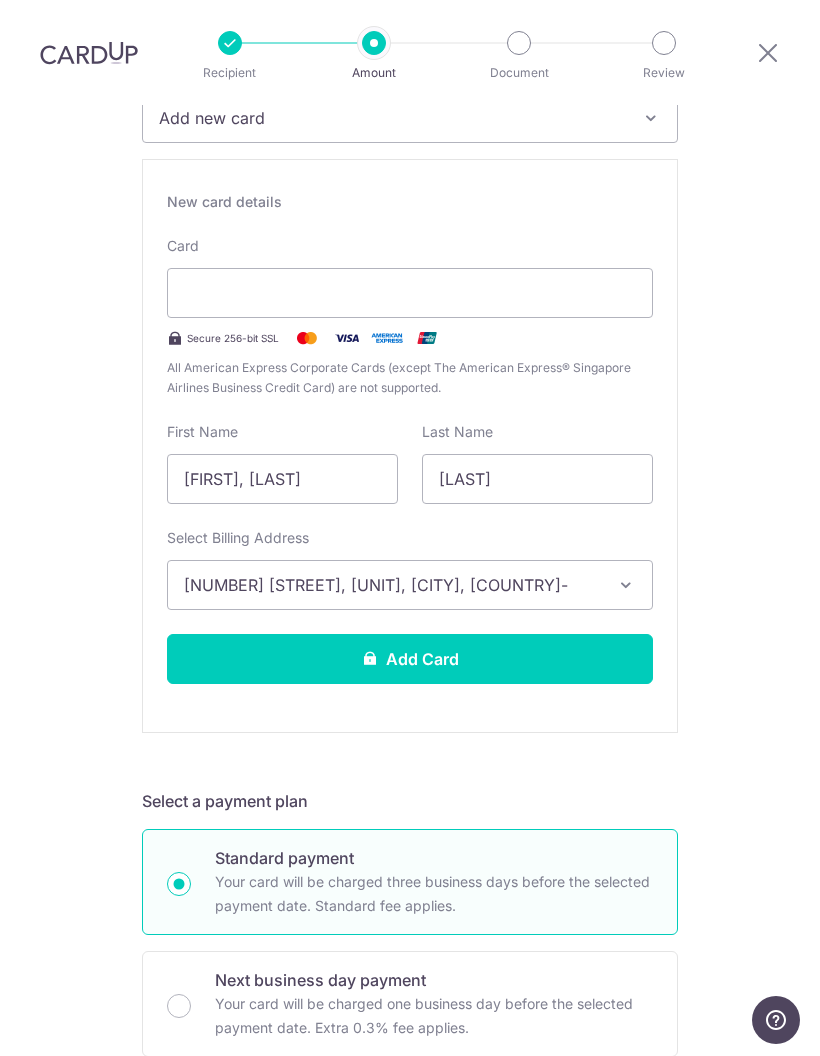 type on "MLTAX25R" 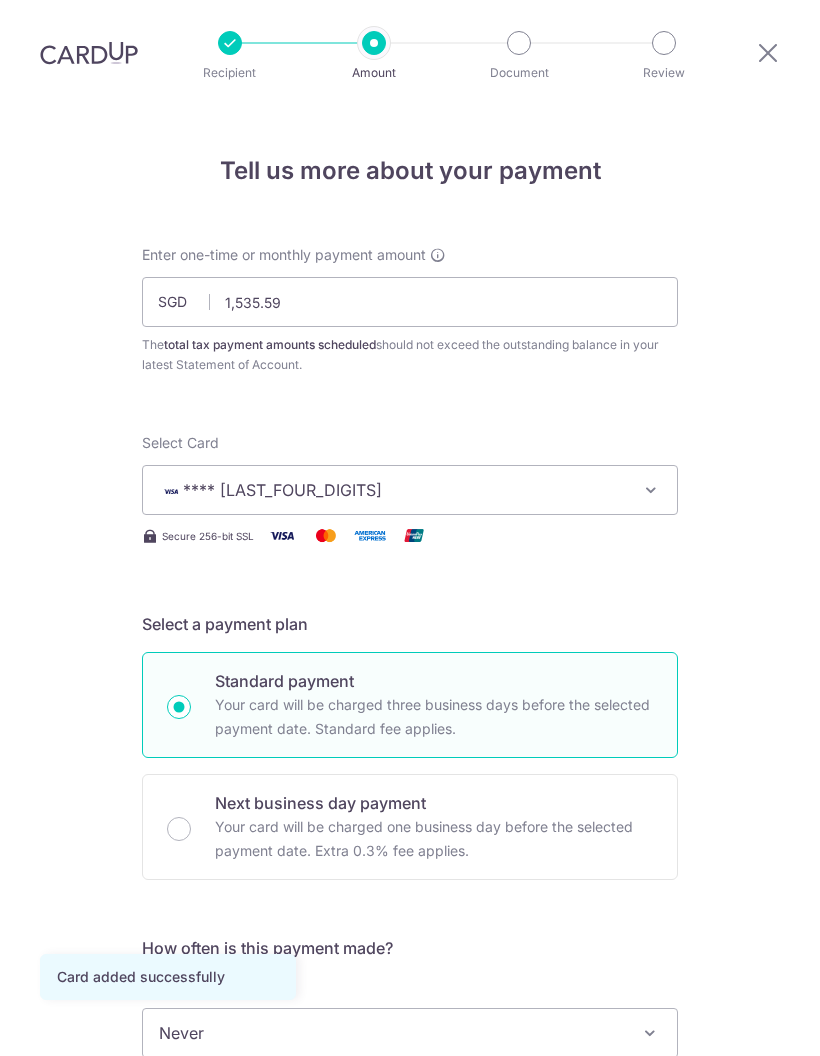 scroll, scrollTop: 898, scrollLeft: 0, axis: vertical 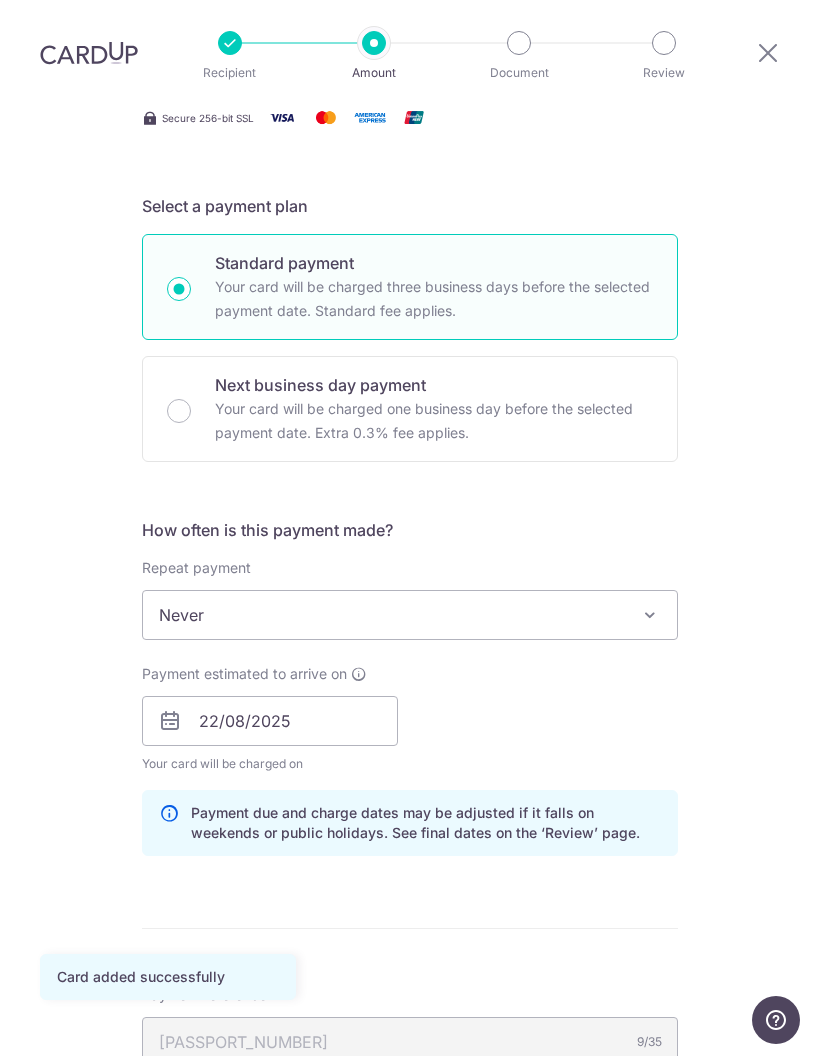 click on "Never" at bounding box center (410, 615) 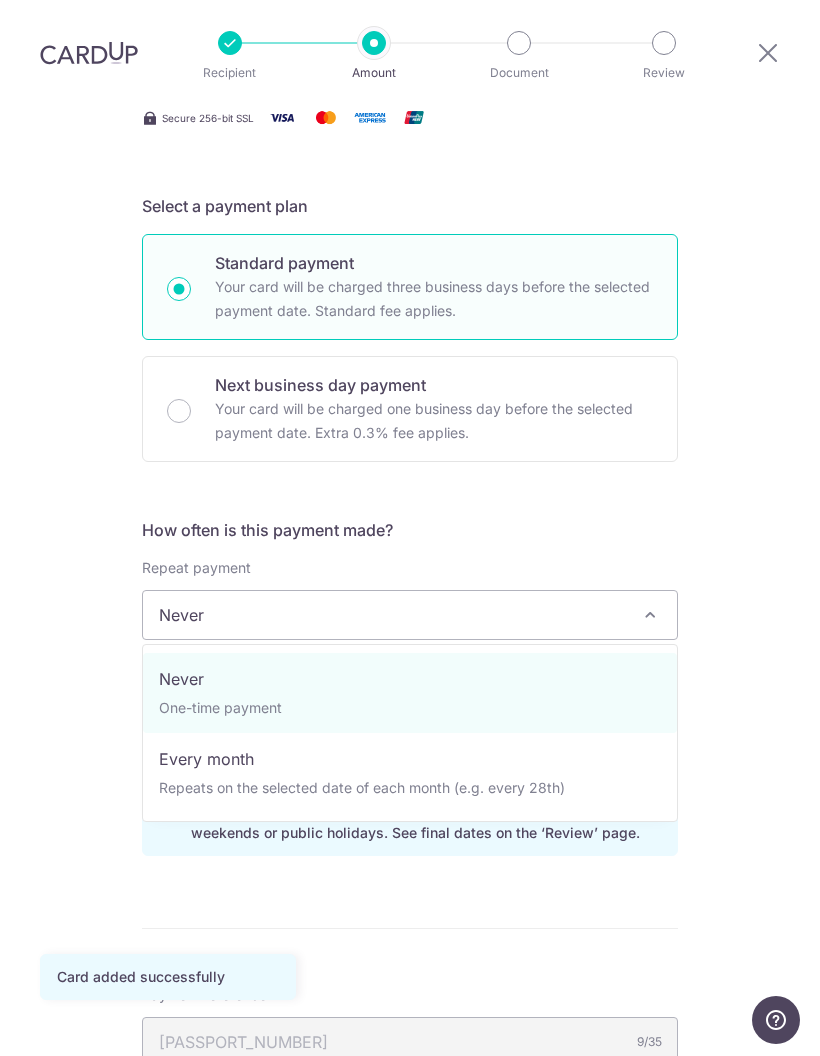 select on "3" 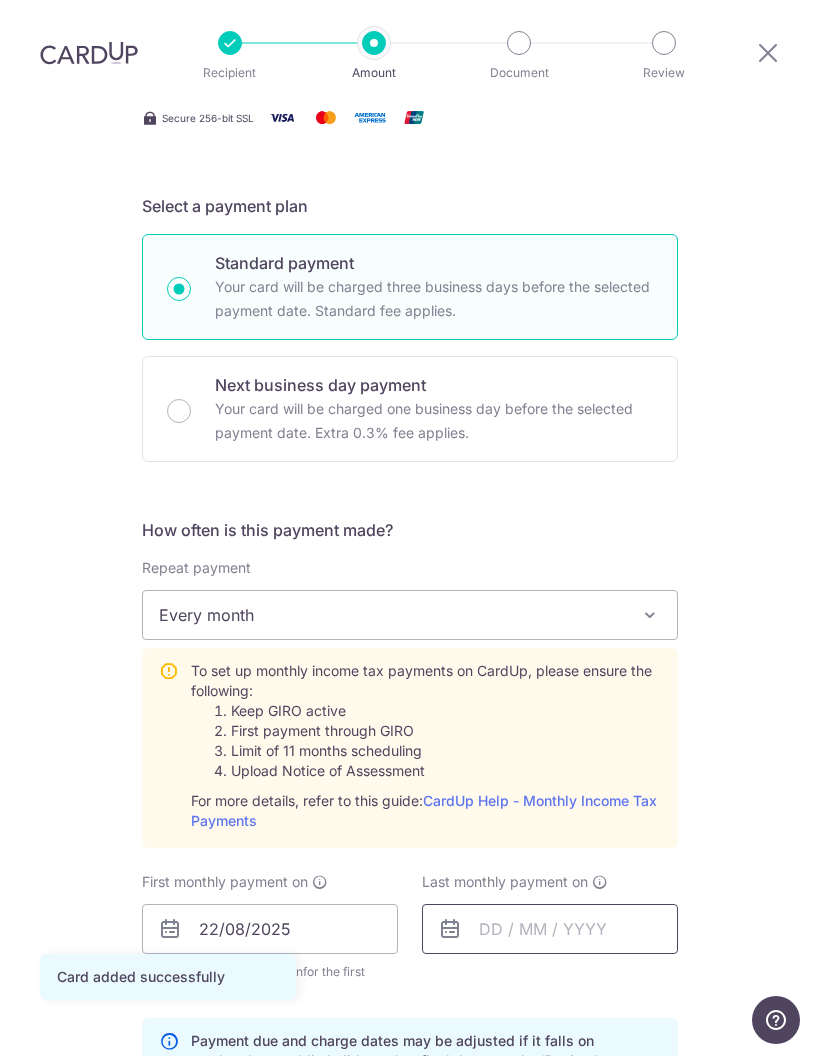 click at bounding box center (550, 929) 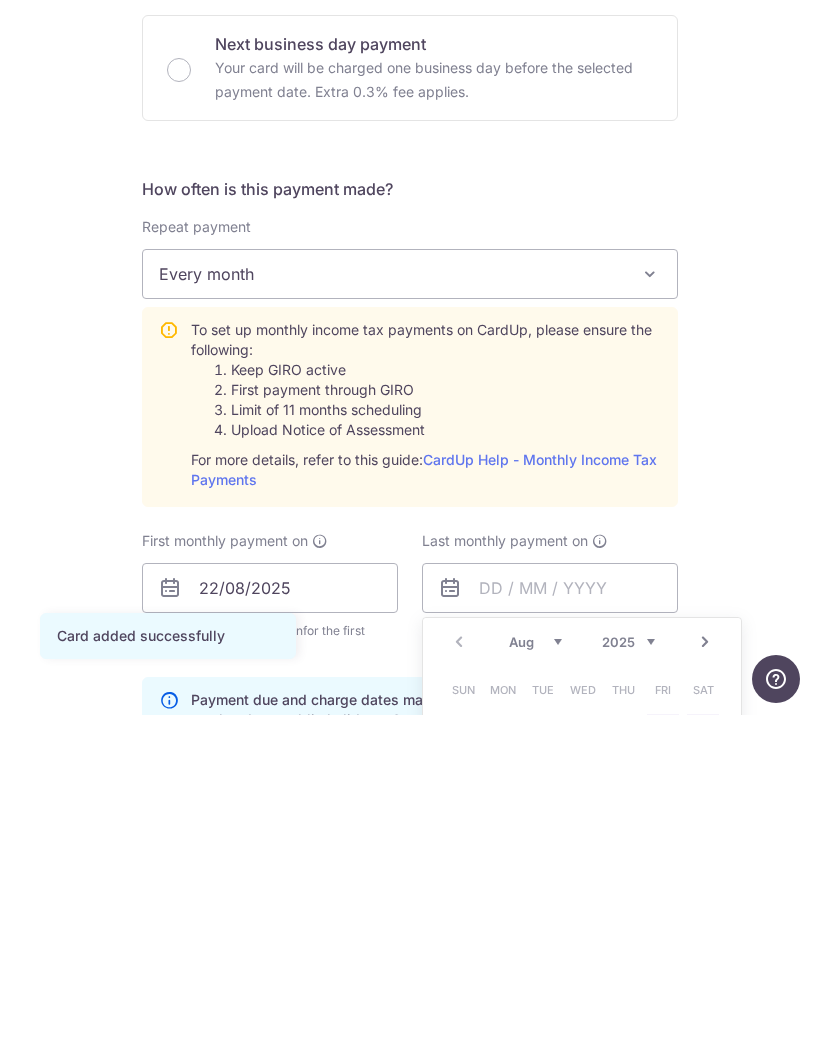 click on "2025 2026" at bounding box center [628, 983] 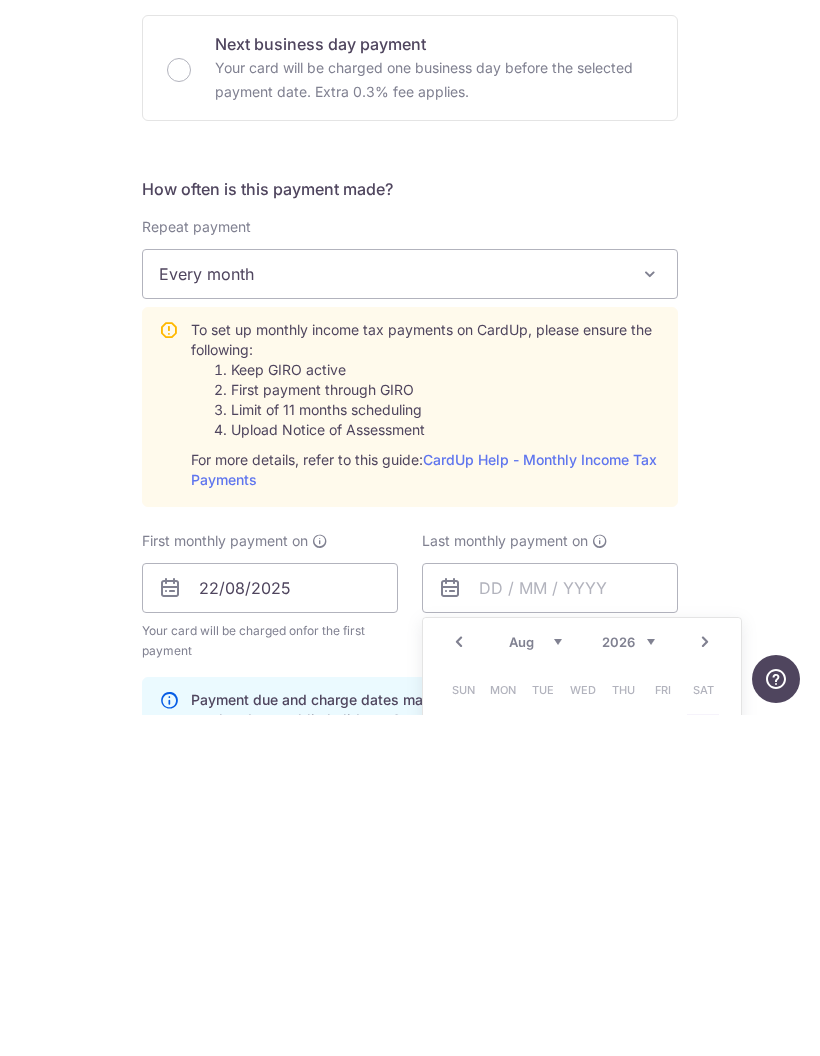 click on "Jan Feb Mar Apr May Jun Jul Aug Sep" at bounding box center (535, 983) 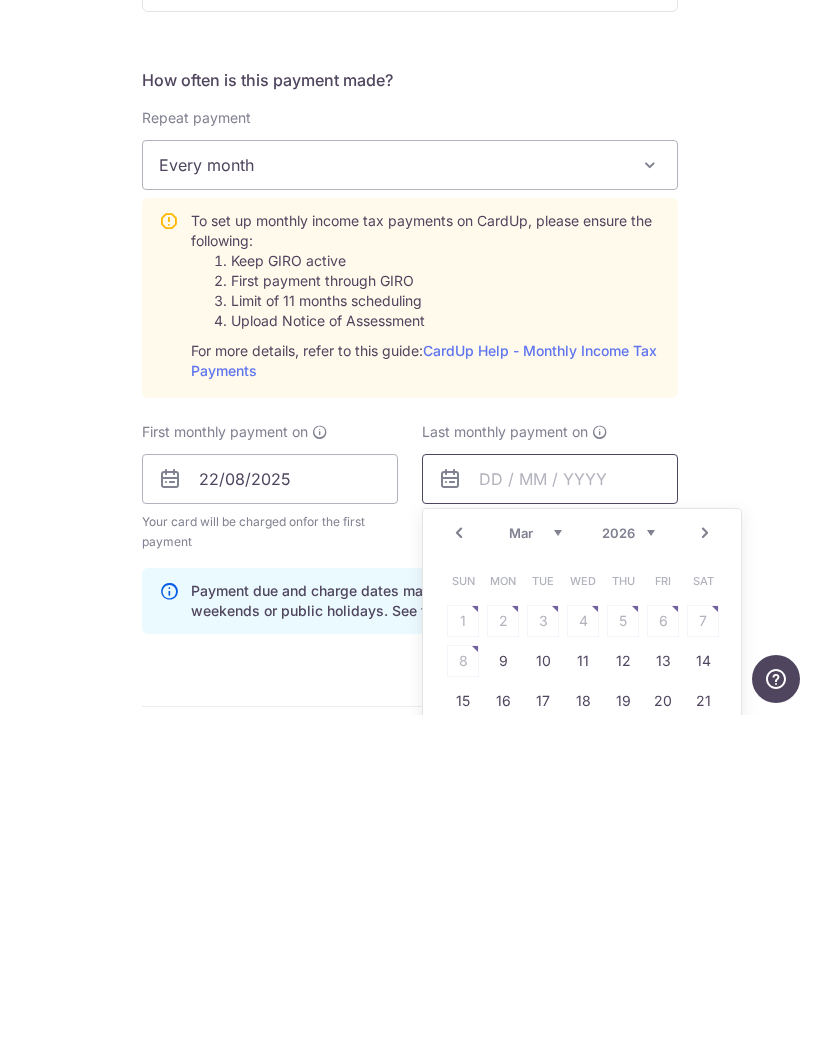 scroll, scrollTop: 543, scrollLeft: 0, axis: vertical 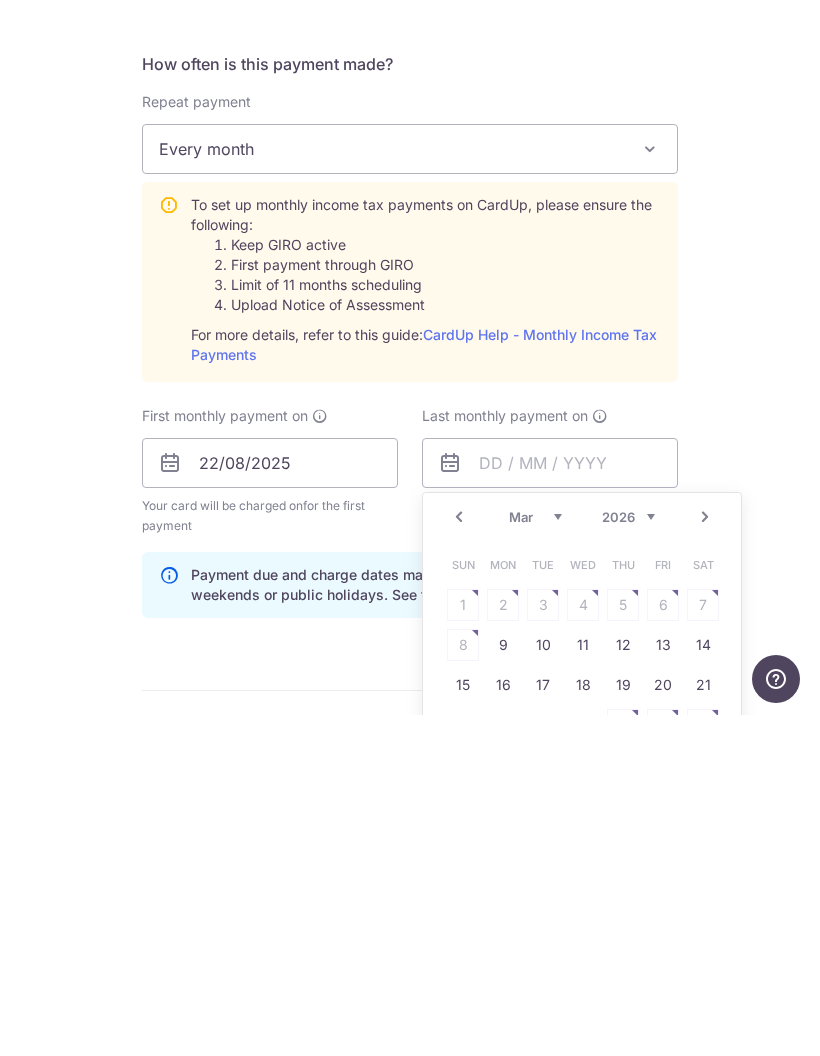 click on "20" at bounding box center (663, 1026) 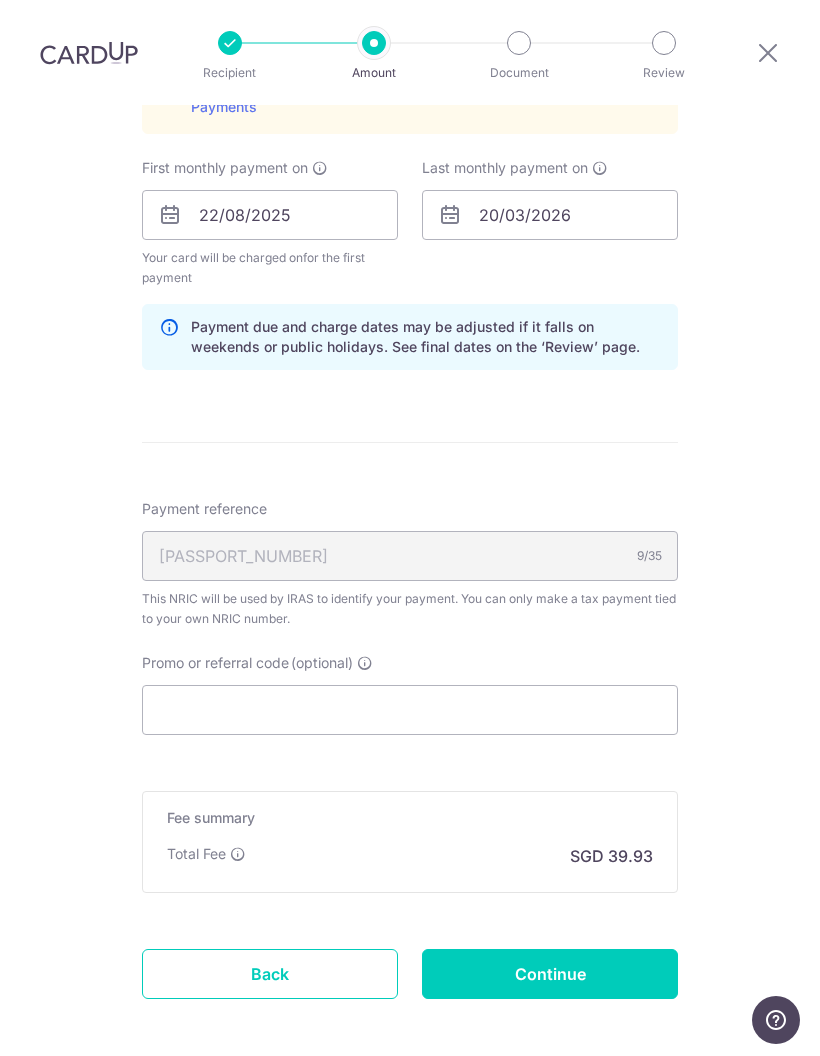 scroll, scrollTop: 1141, scrollLeft: 0, axis: vertical 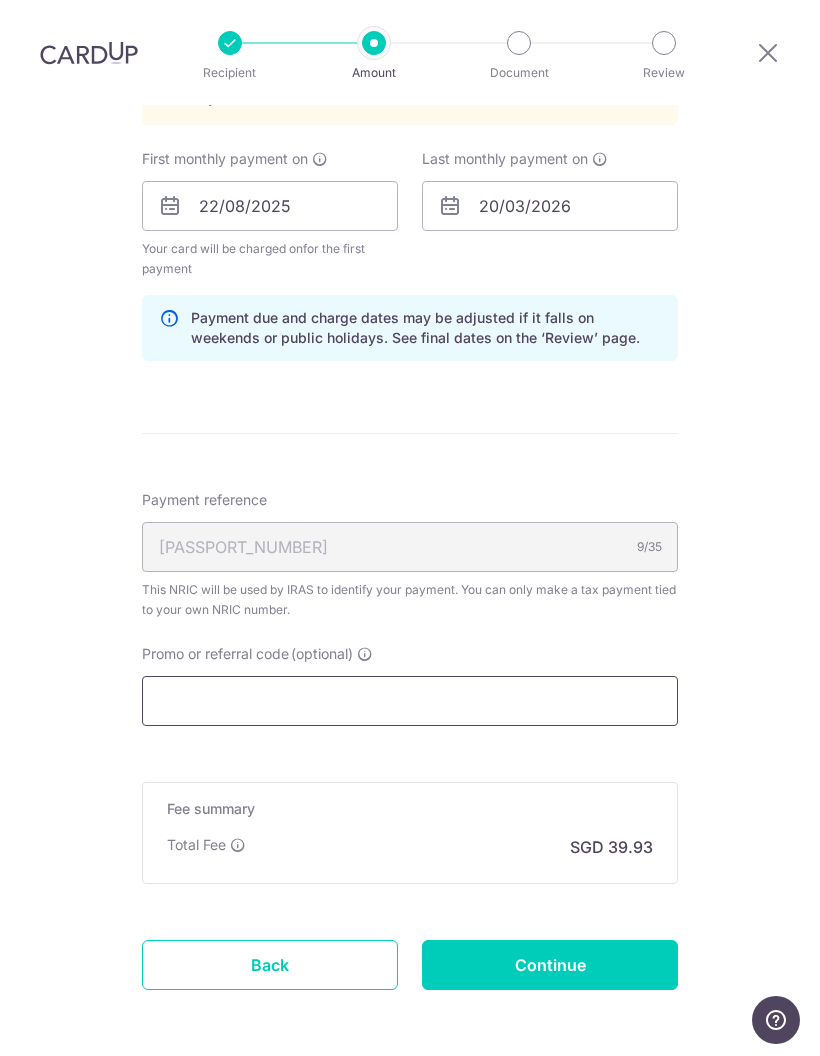 click on "Promo or referral code
(optional)" at bounding box center (410, 701) 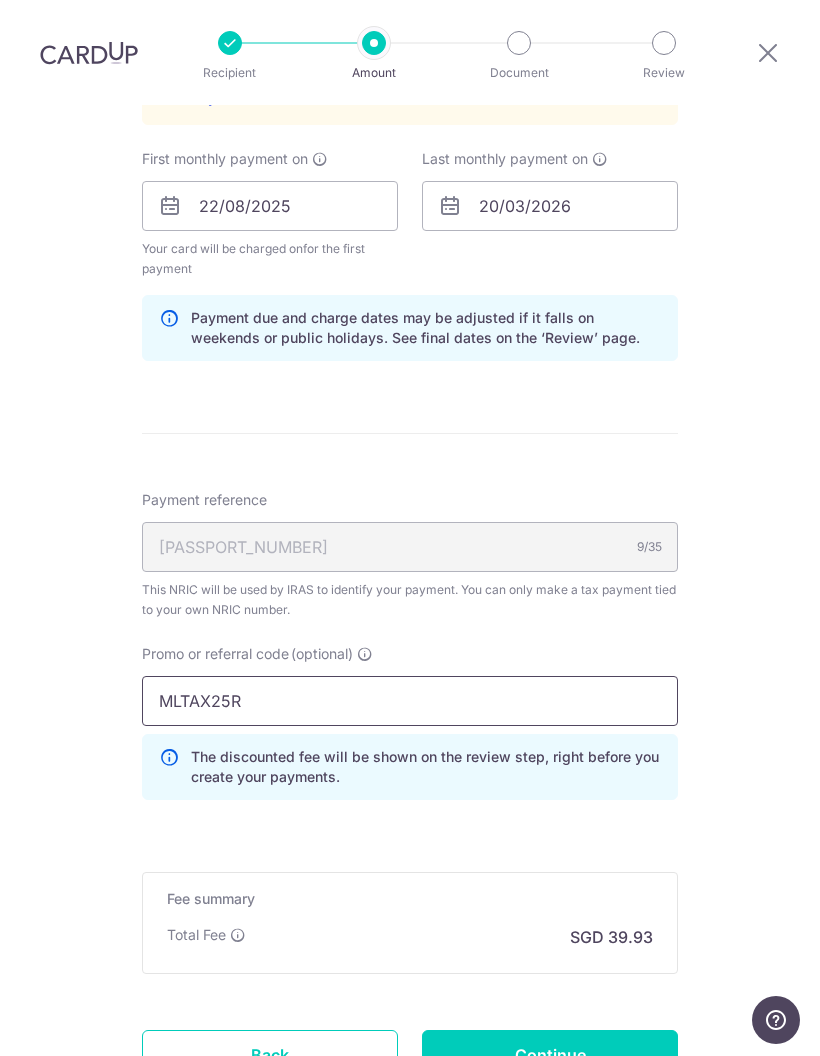 type on "MLTAX25R" 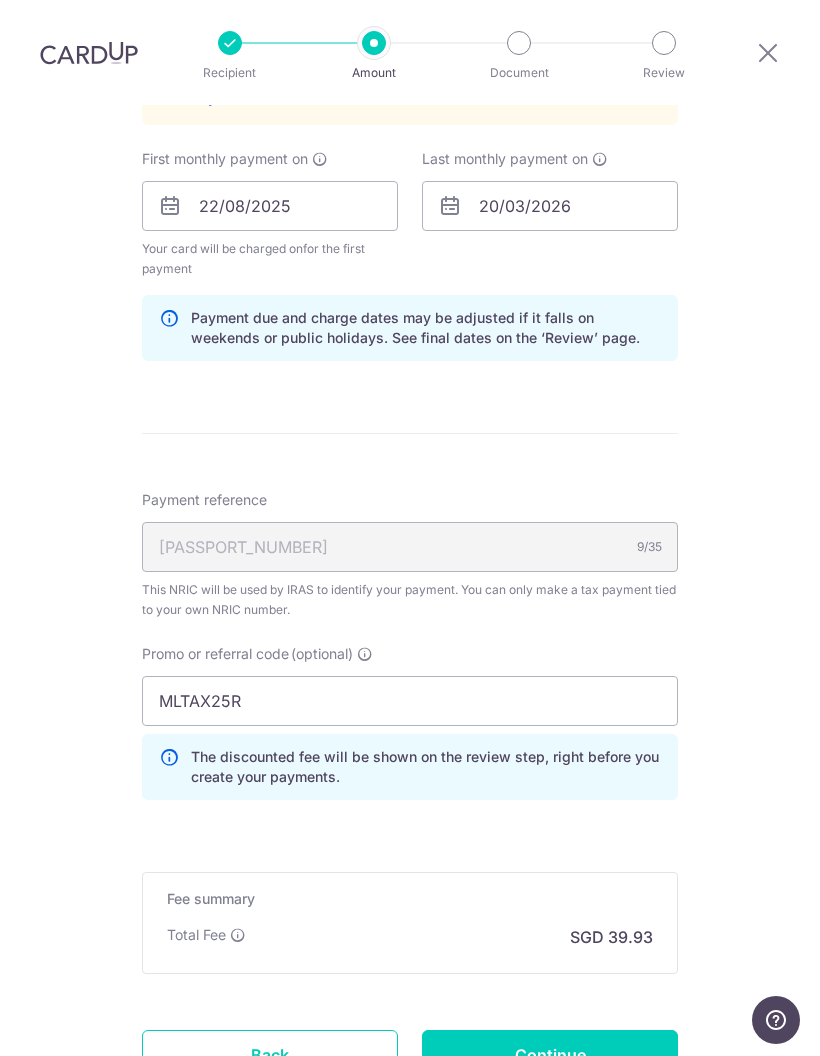 click on "Continue" at bounding box center (550, 1055) 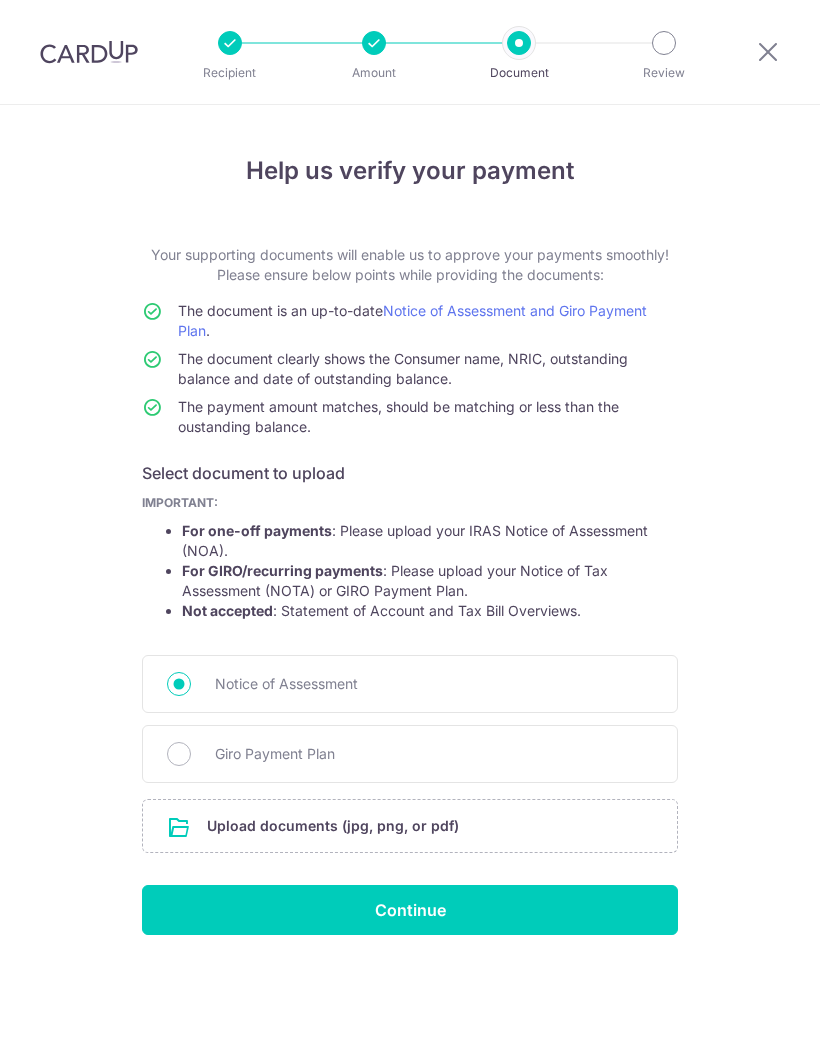 scroll, scrollTop: 0, scrollLeft: 0, axis: both 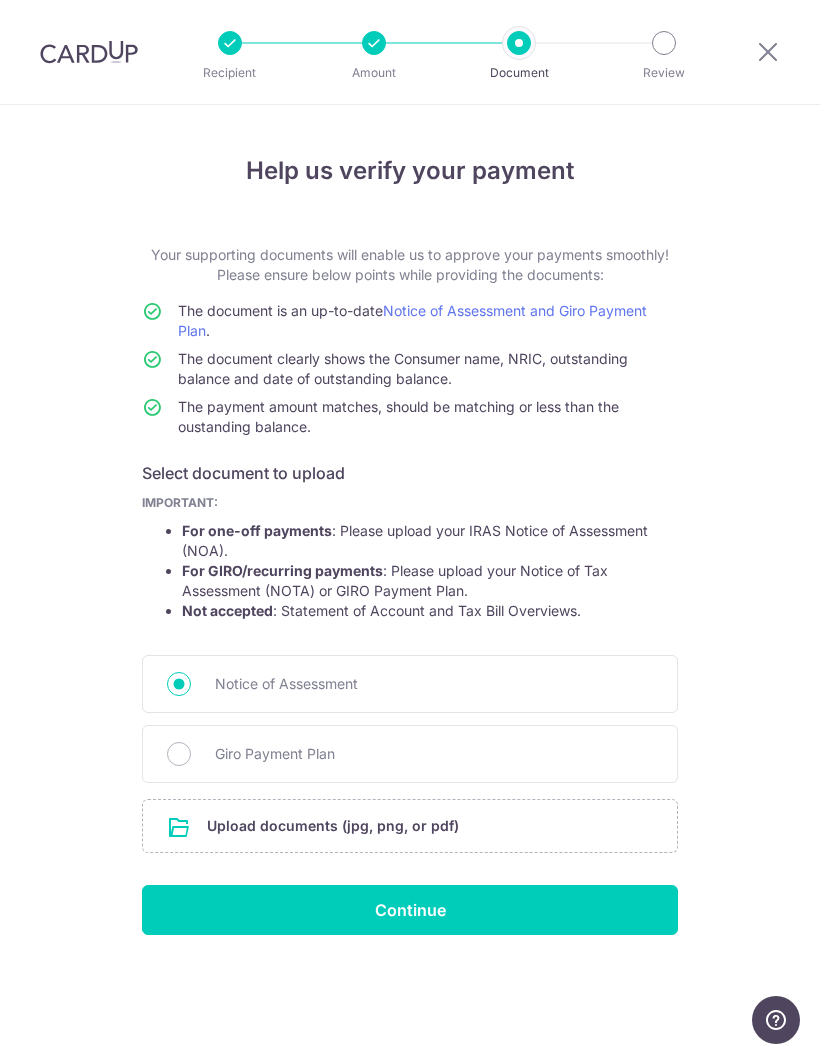 click at bounding box center [410, 826] 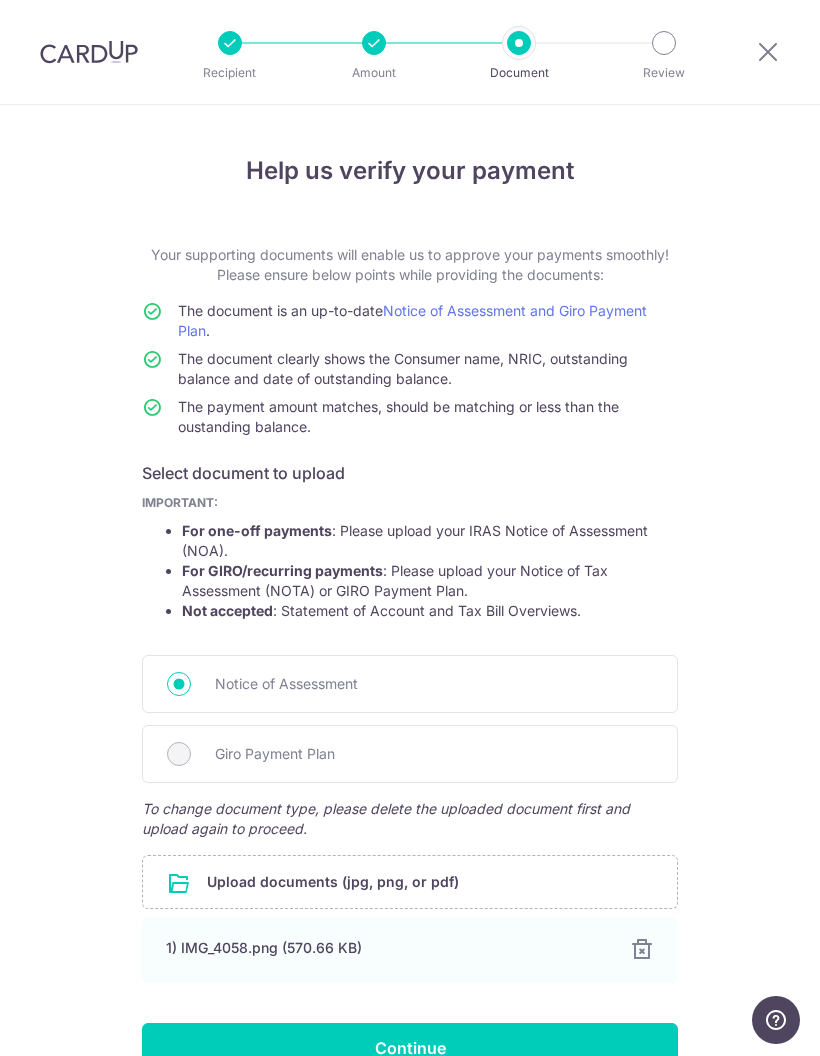 click at bounding box center (410, 882) 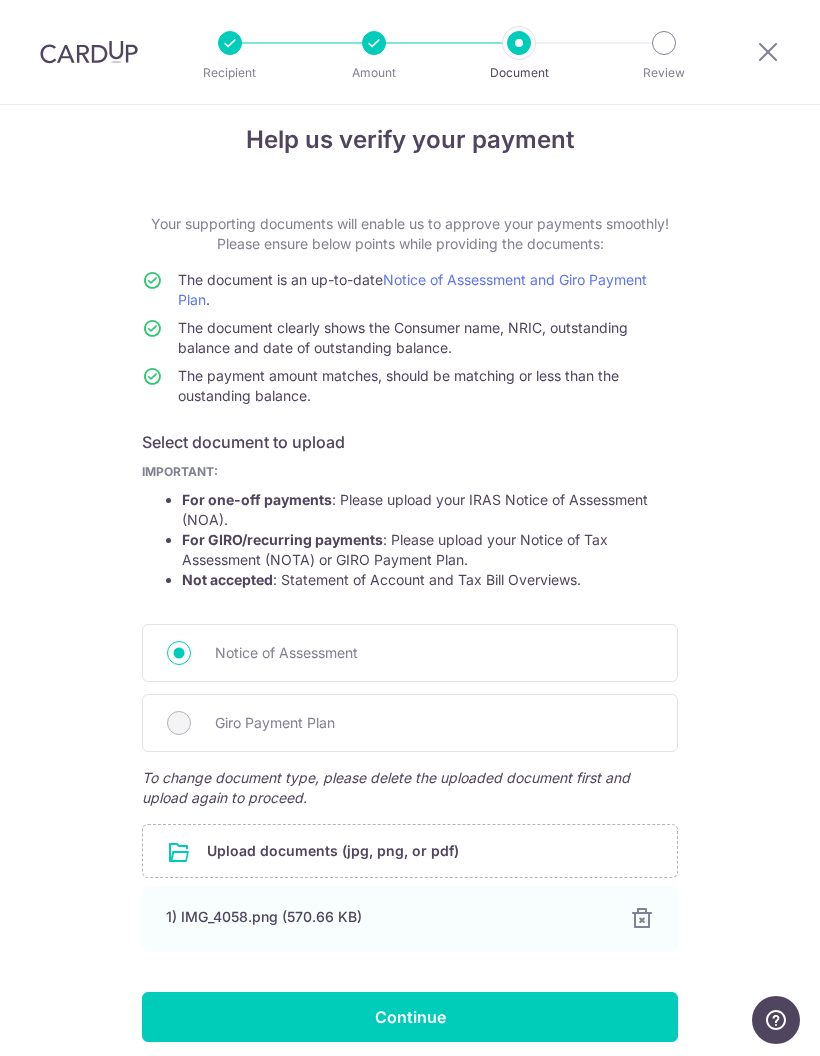 scroll, scrollTop: 31, scrollLeft: 0, axis: vertical 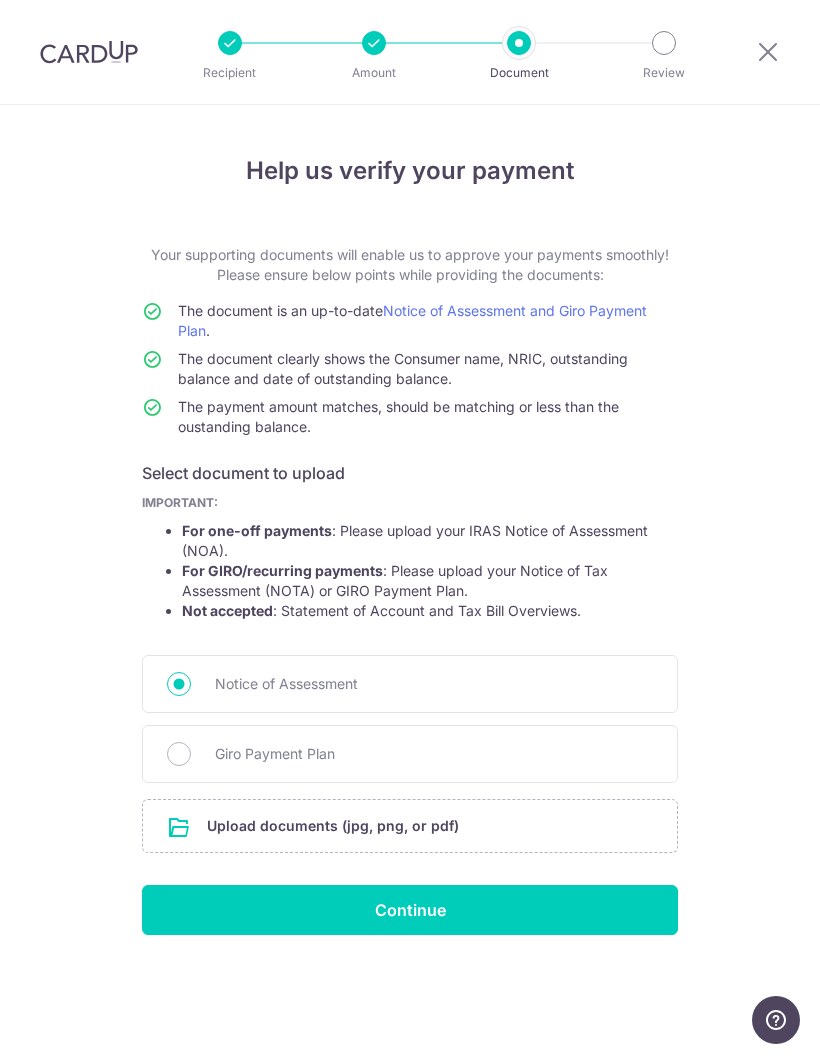 click on "Giro Payment Plan" at bounding box center [179, 754] 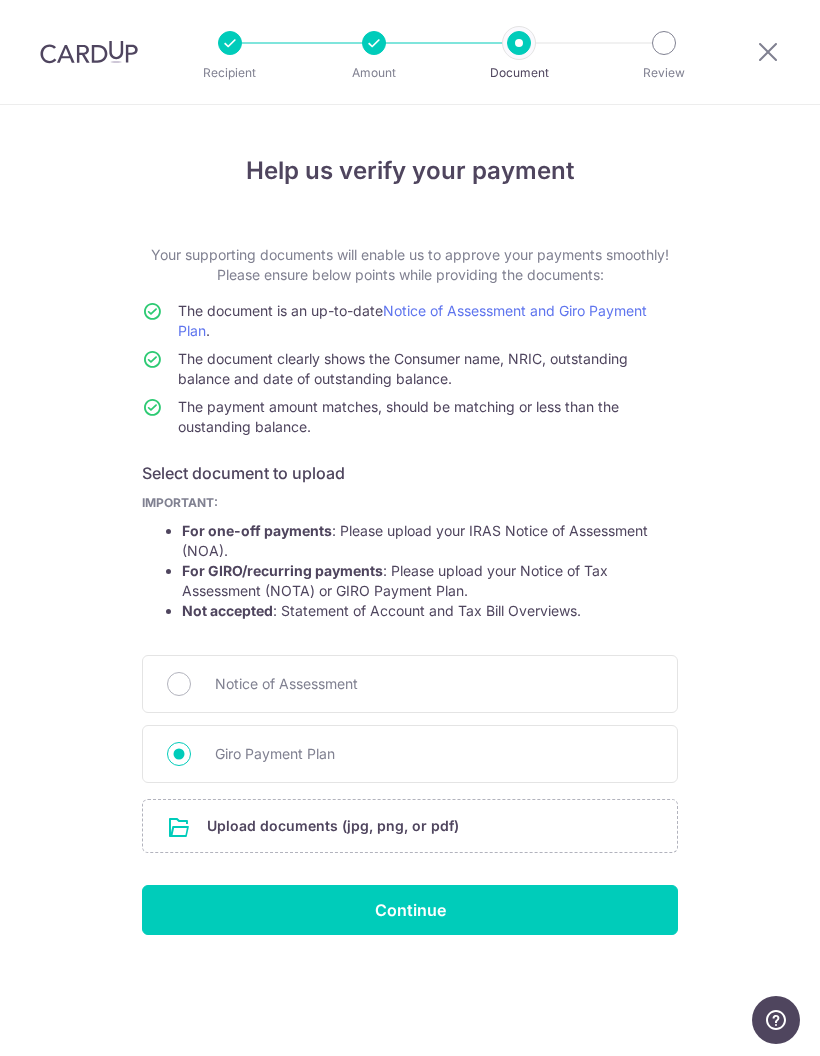 click at bounding box center [410, 826] 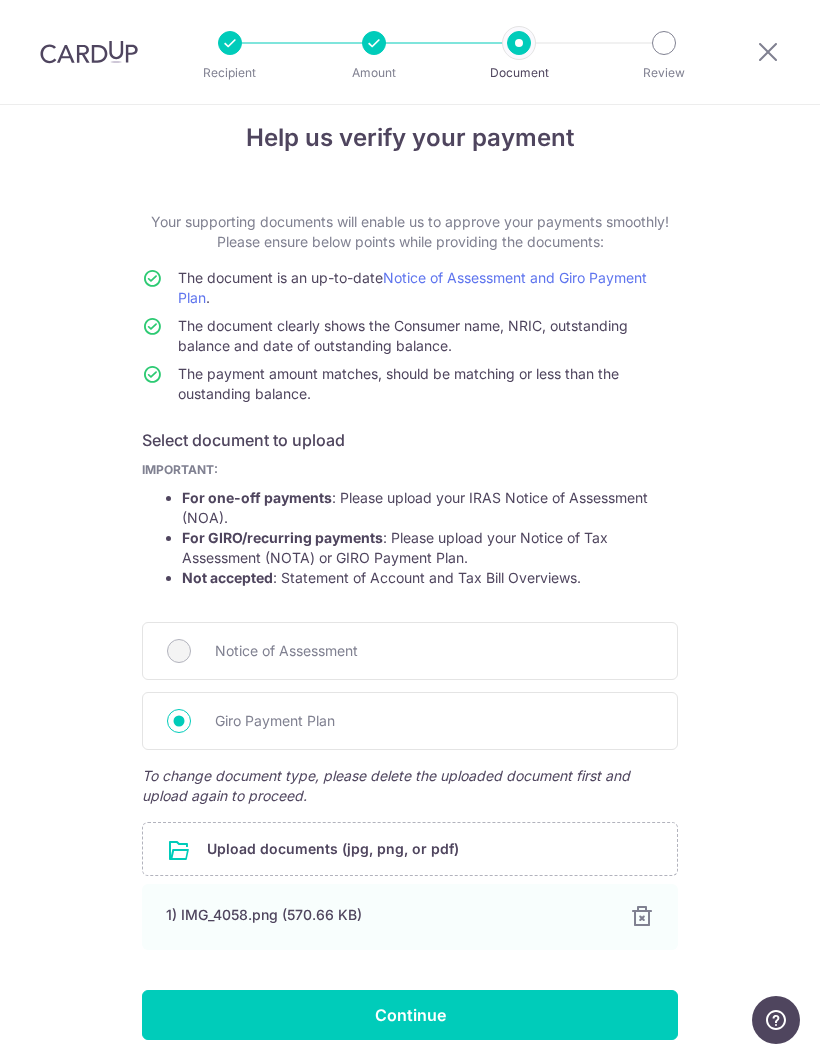 scroll, scrollTop: 31, scrollLeft: 0, axis: vertical 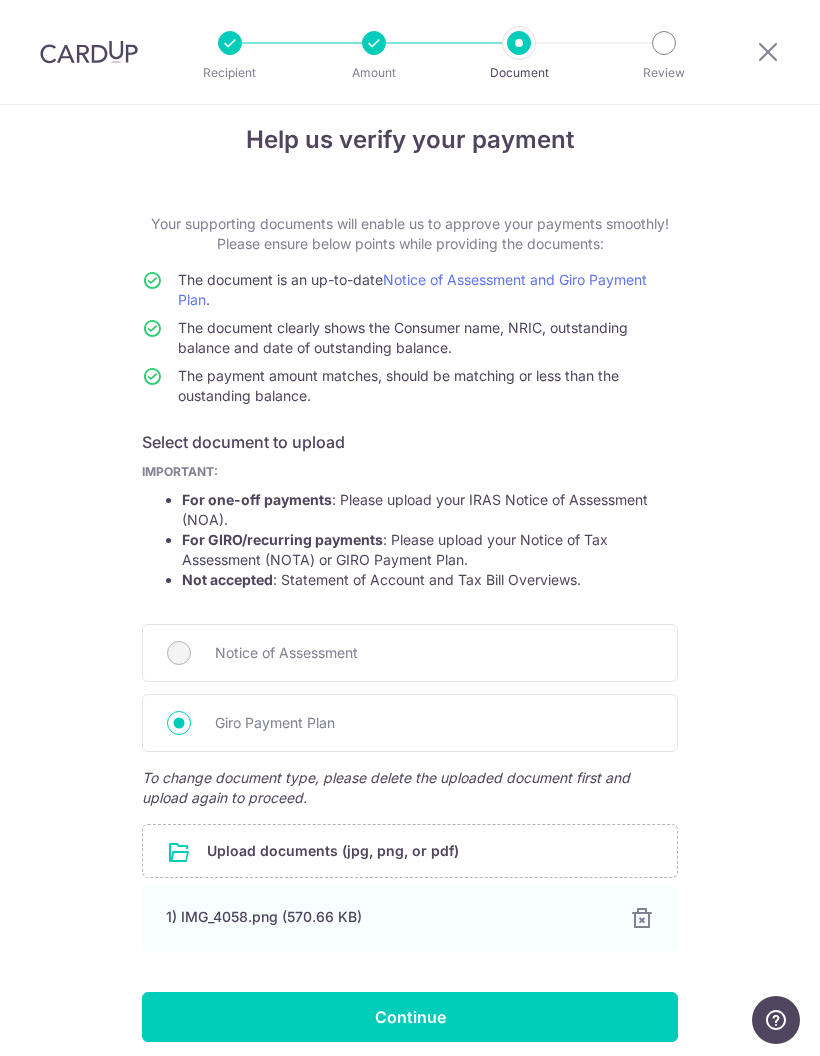 click on "Continue" at bounding box center [410, 1017] 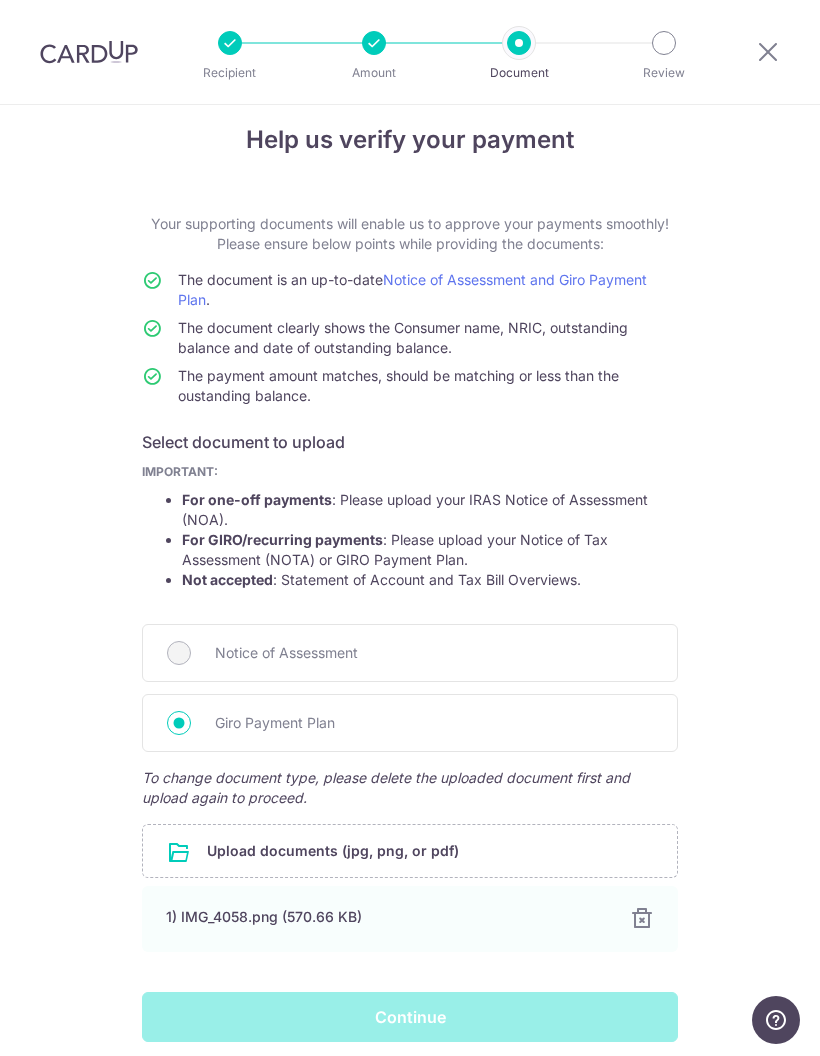 click on "Continue" at bounding box center [410, 1017] 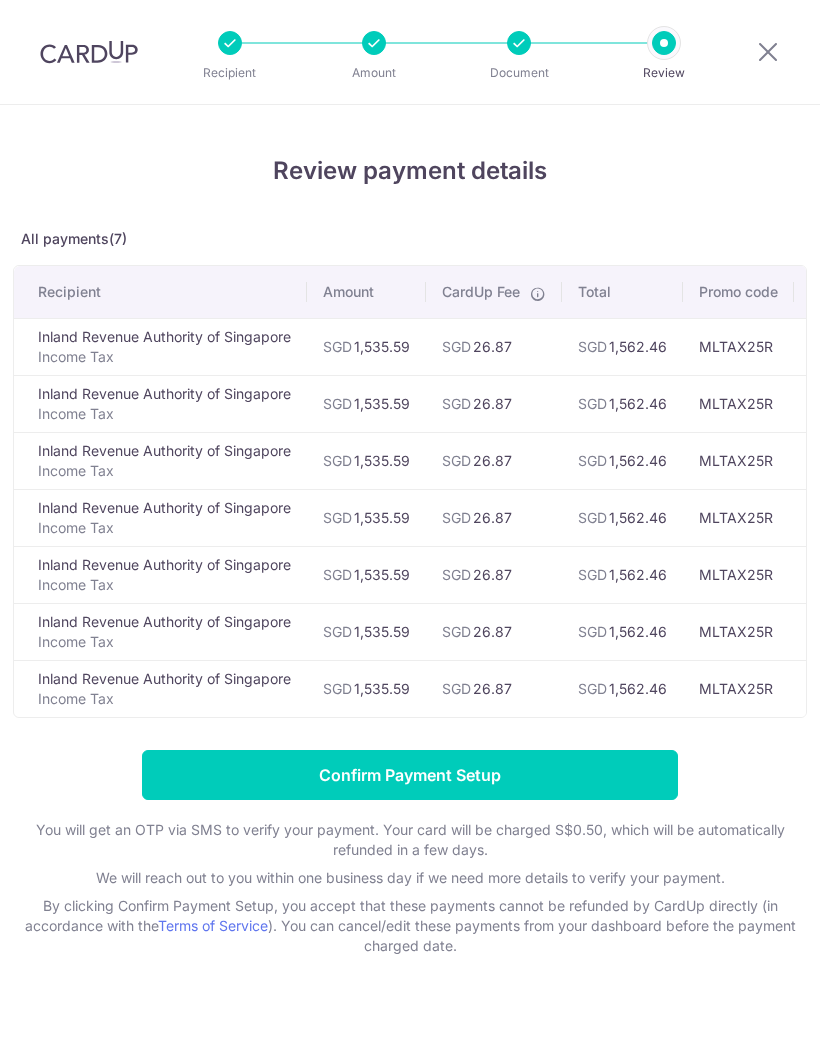 scroll, scrollTop: 0, scrollLeft: 0, axis: both 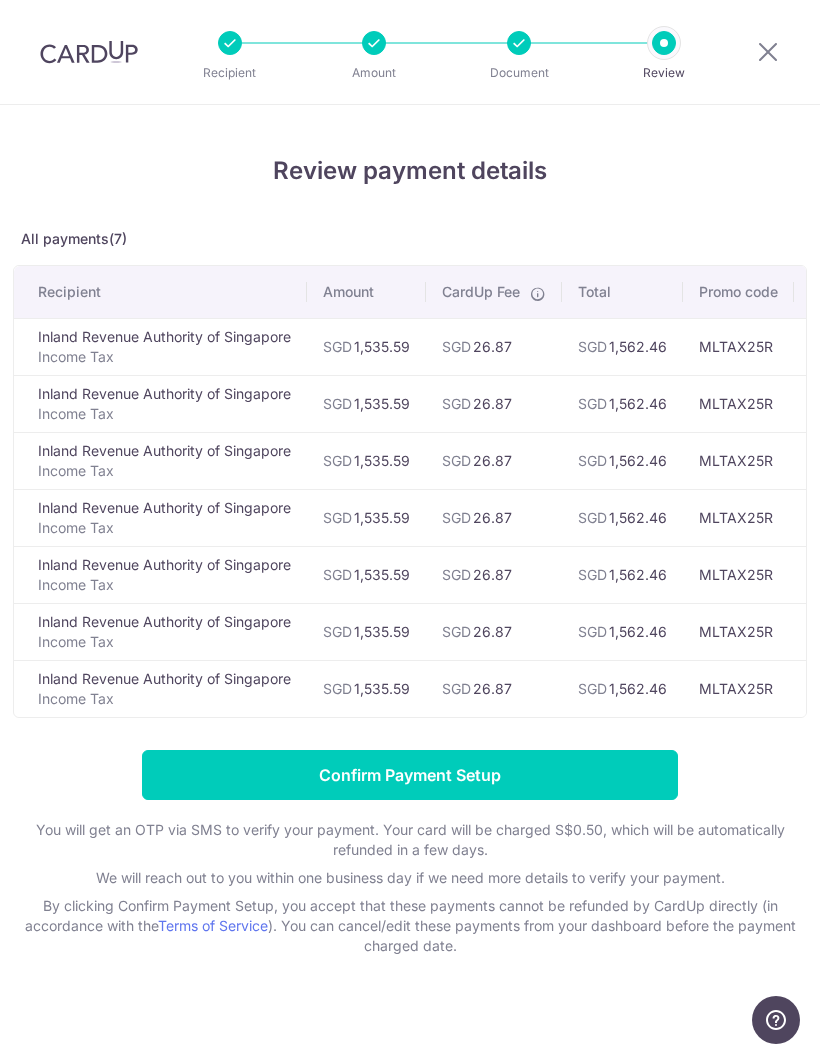 click on "Confirm Payment Setup" at bounding box center (410, 775) 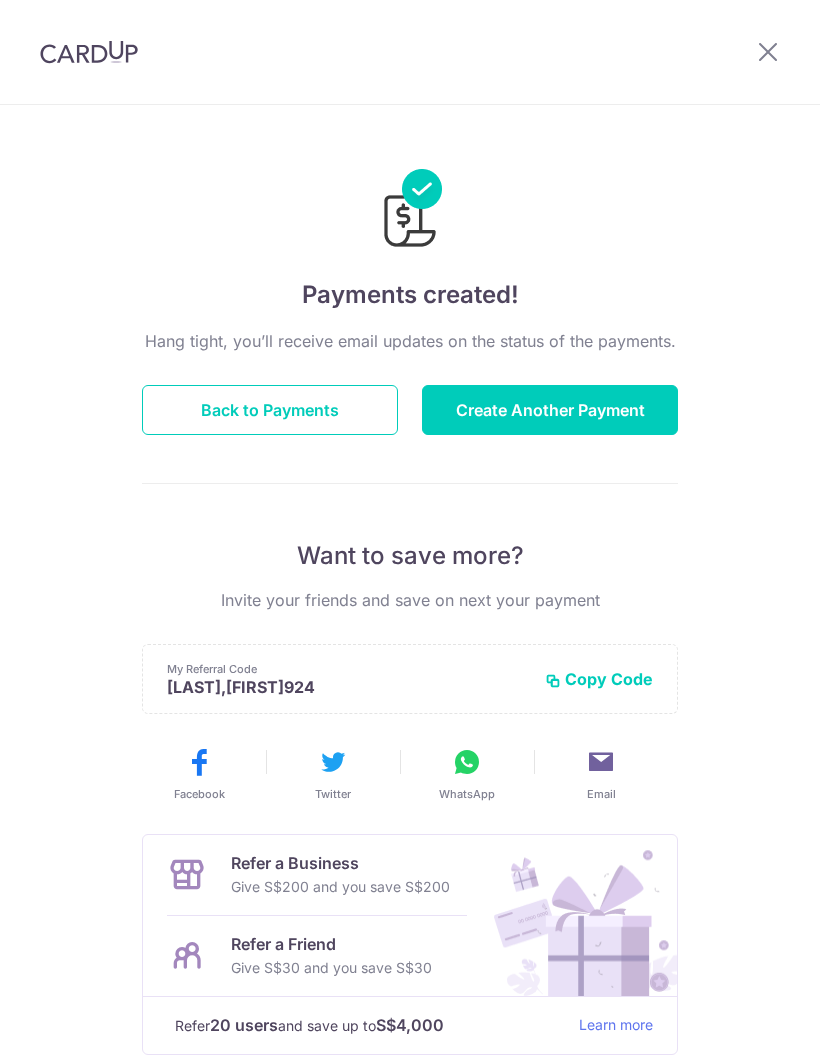 scroll, scrollTop: 0, scrollLeft: 0, axis: both 